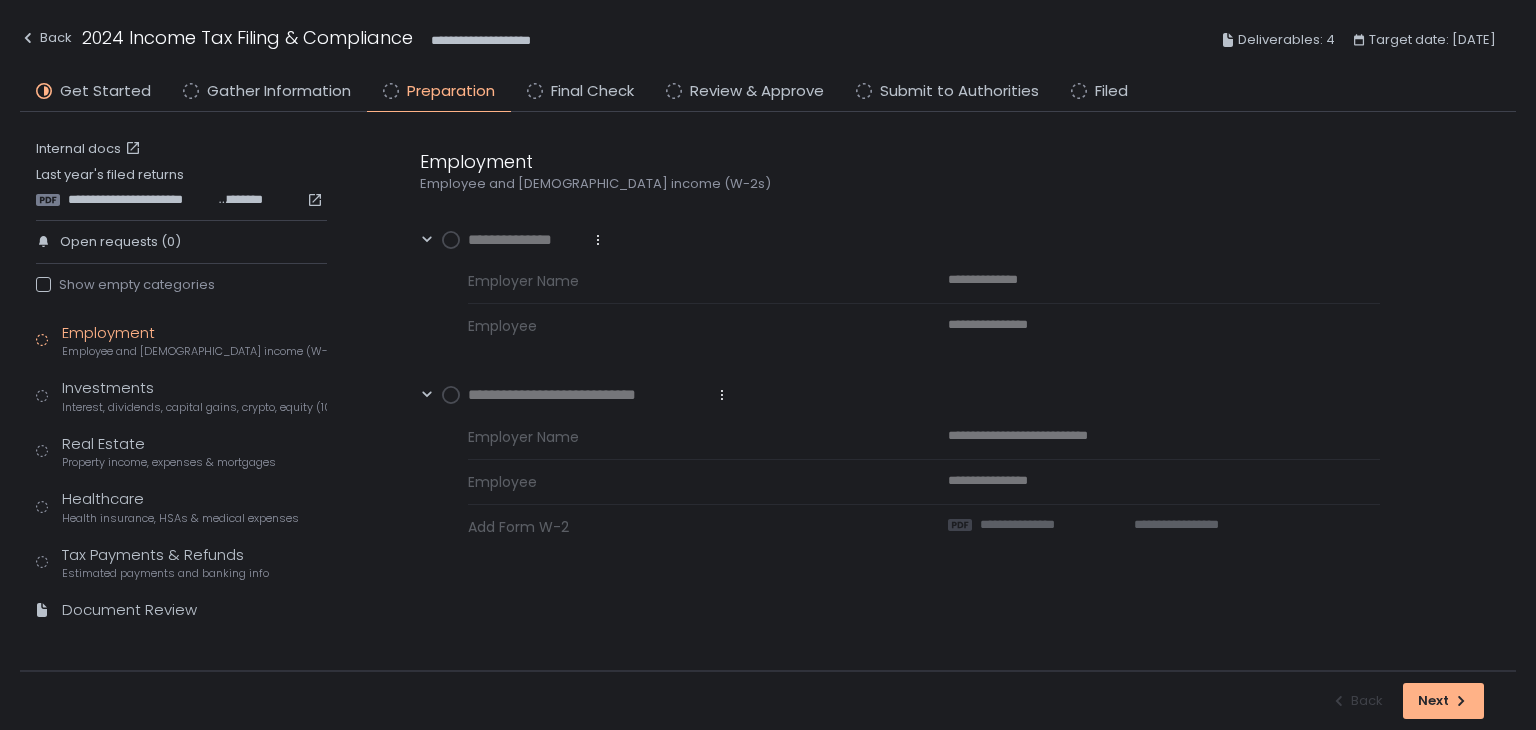 scroll, scrollTop: 0, scrollLeft: 0, axis: both 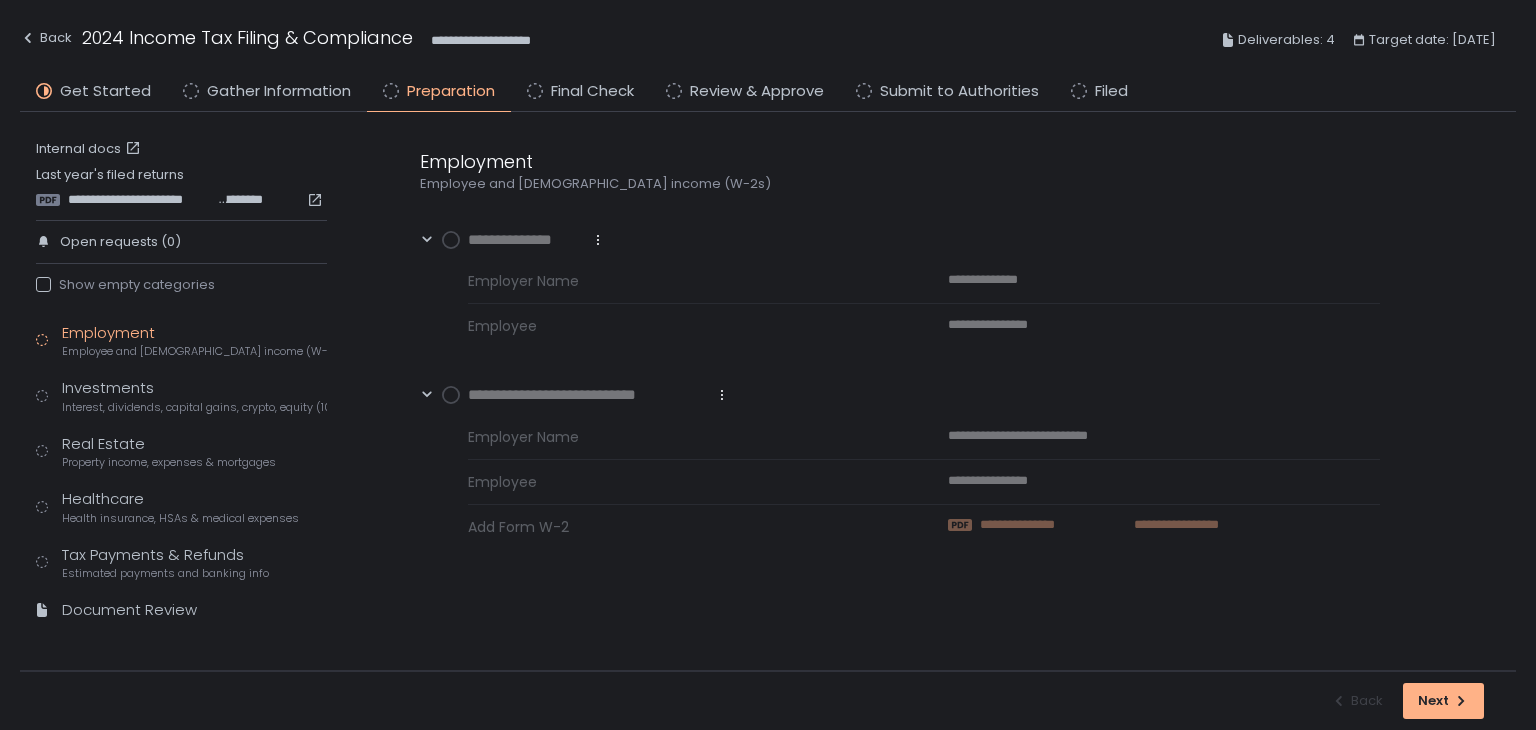 click on "**********" at bounding box center (1171, 525) 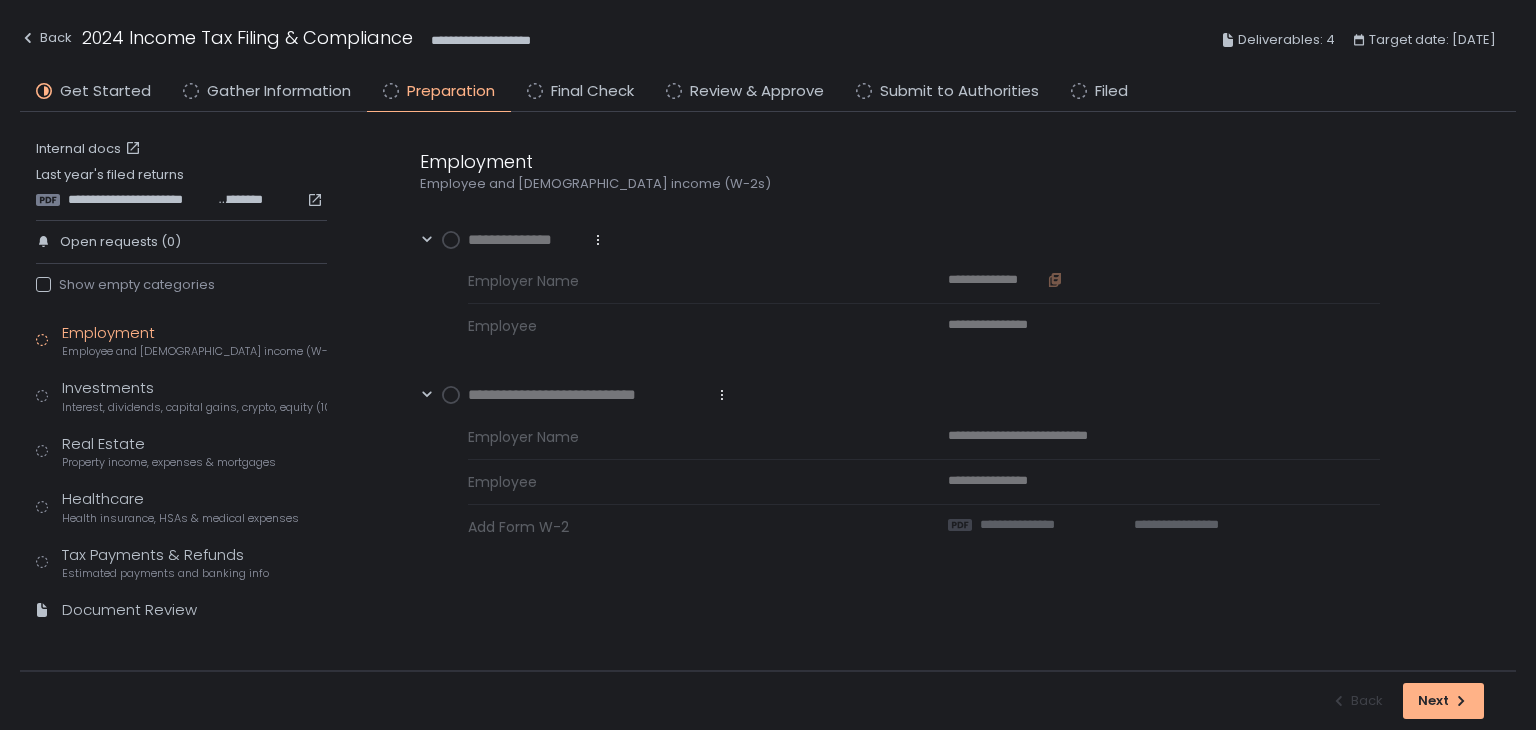 click 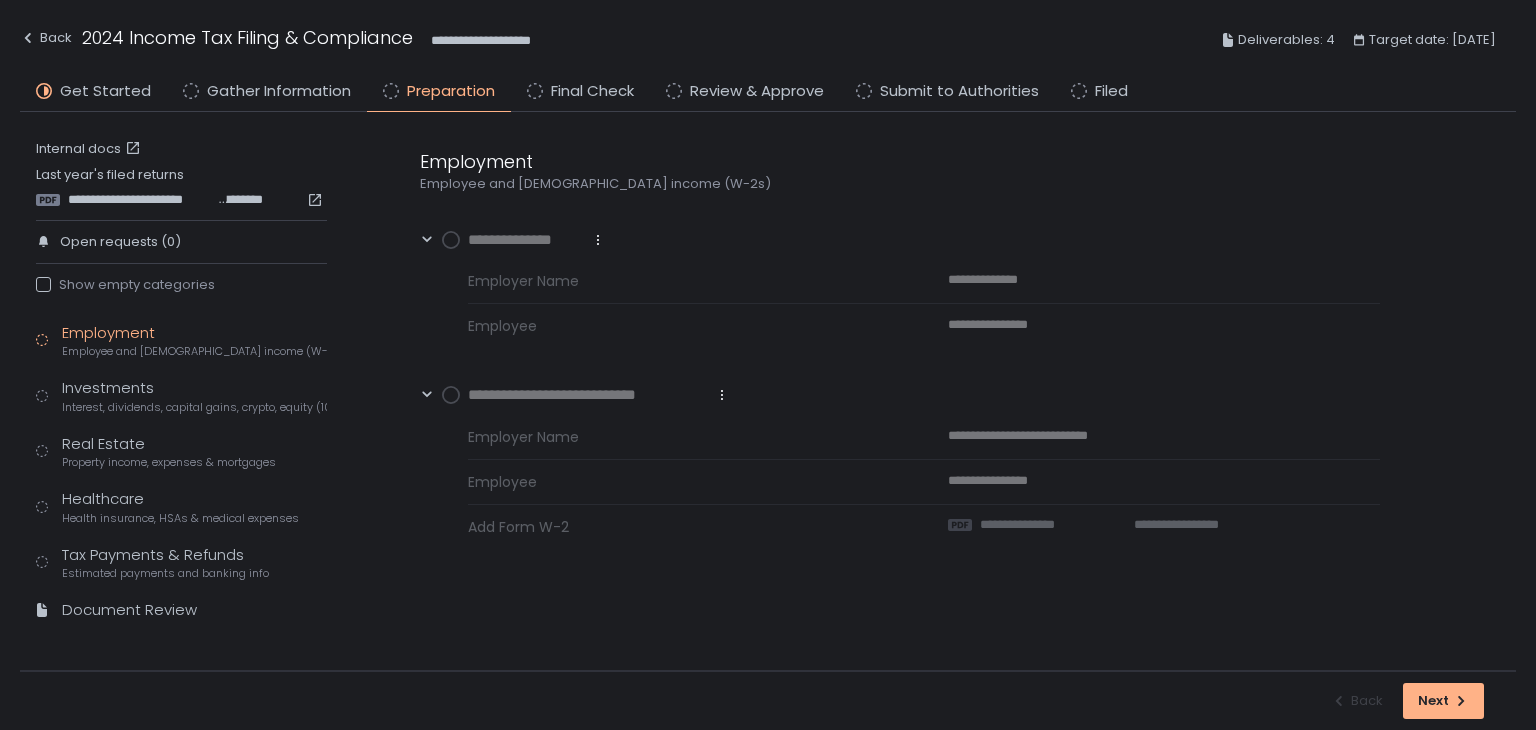 click 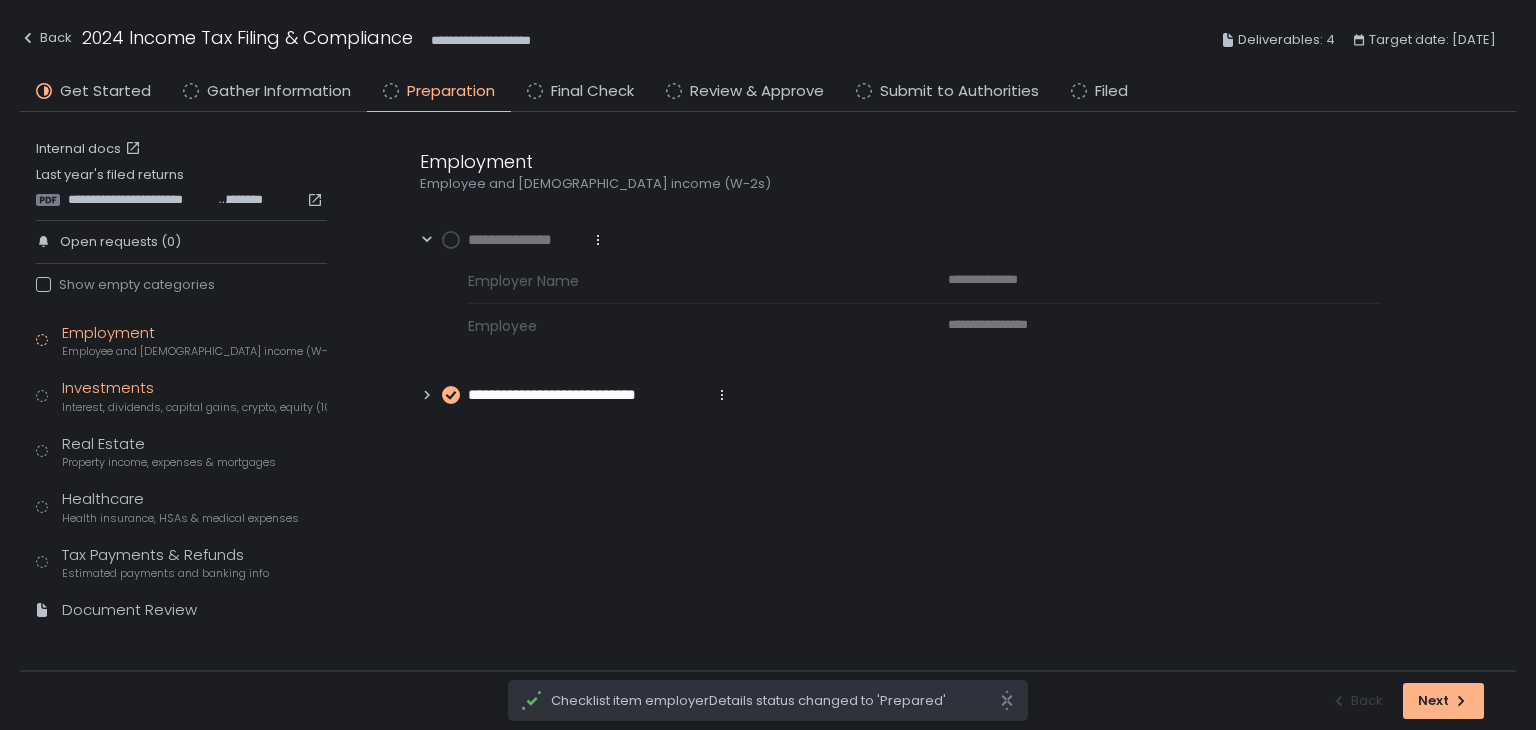 click on "Investments Interest, dividends, capital gains, crypto, equity (1099s, K-1s)" 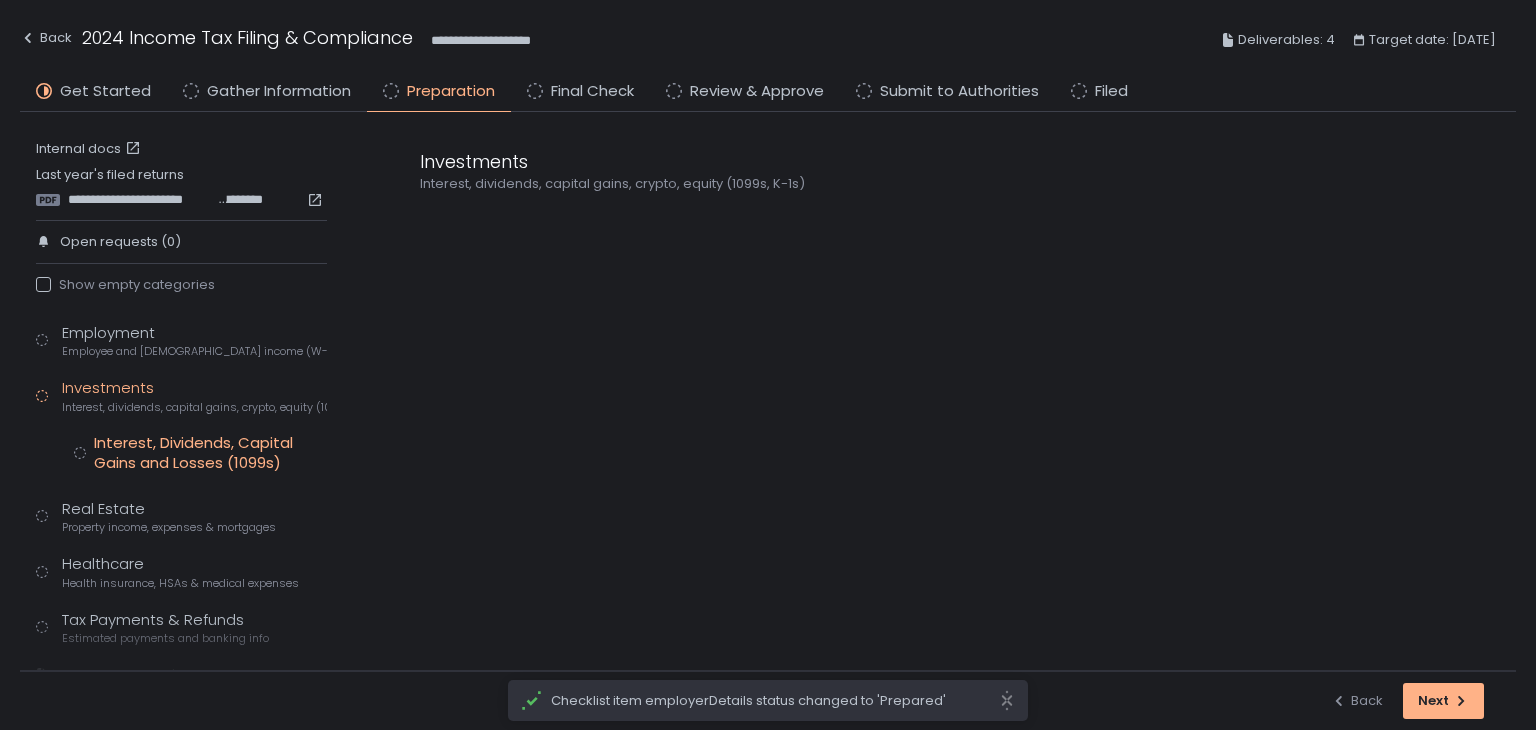 click on "Employment Employee and [DEMOGRAPHIC_DATA] income (W-2s) Investments Interest, dividends, capital gains, crypto, equity (1099s, K-1s) Interest, Dividends, Capital Gains and Losses (1099s) Real Estate Property income, expenses & mortgages Healthcare Health insurance, HSAs & medical expenses Tax Payments & Refunds Estimated payments and banking info Document Review" at bounding box center (181, 513) 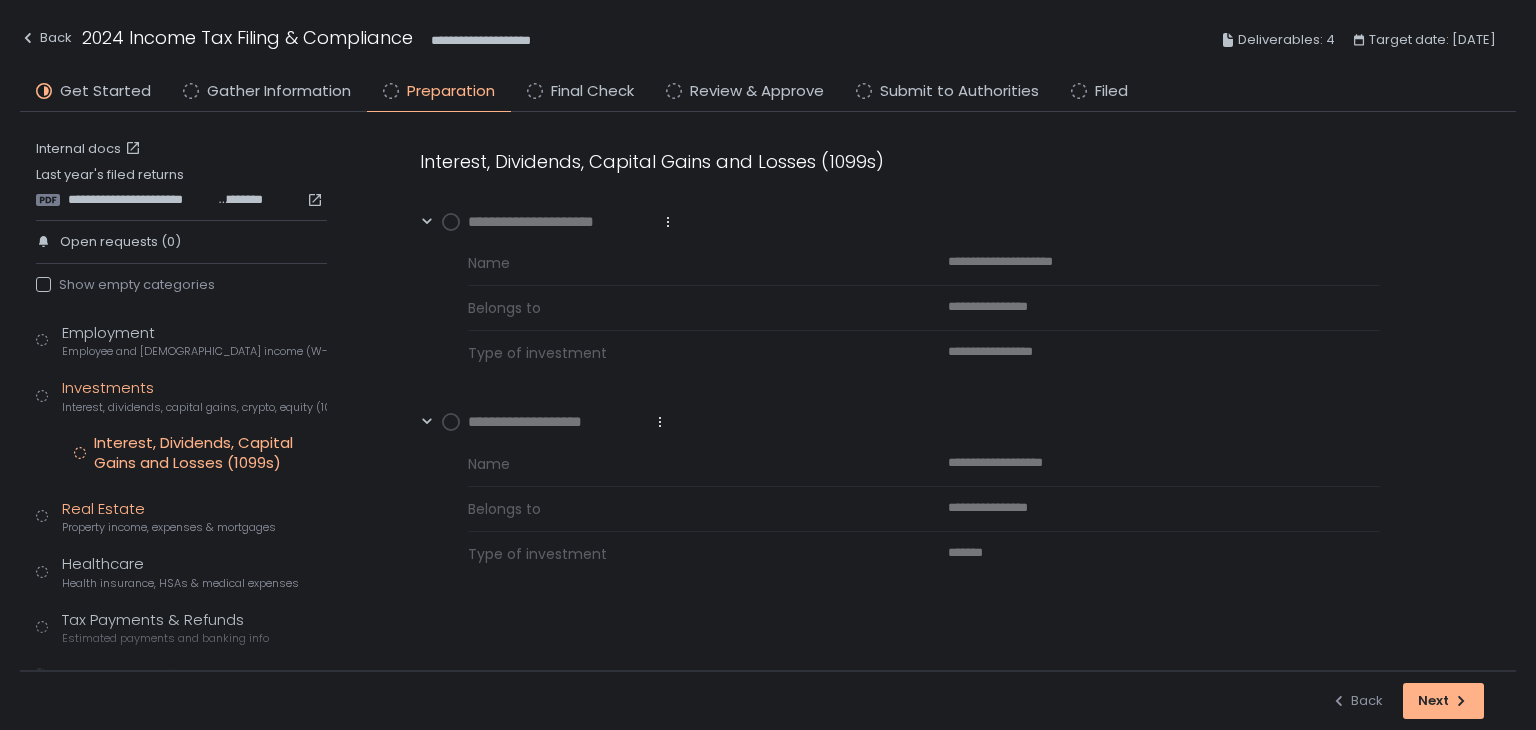 click on "Real Estate Property income, expenses & mortgages" 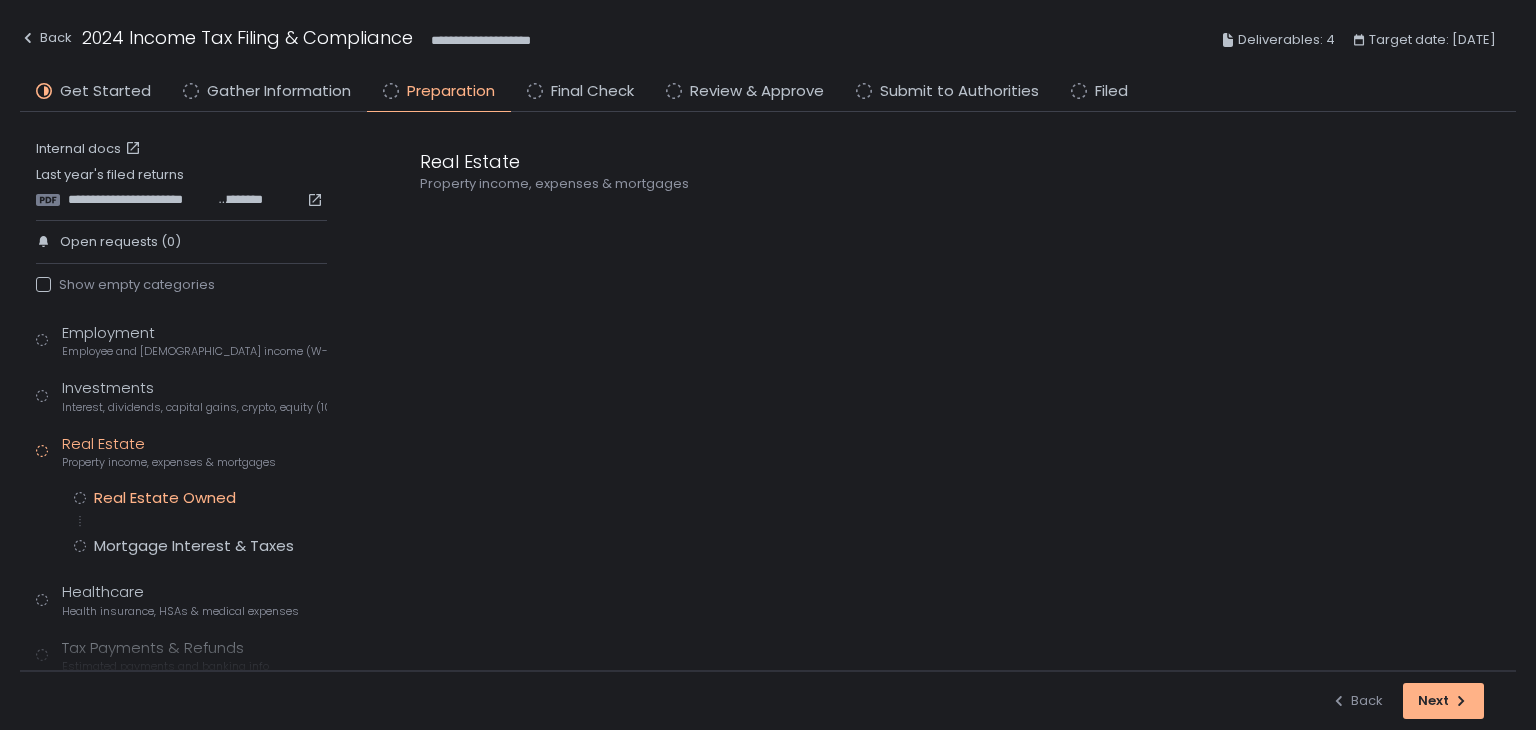 click on "Real Estate Owned" 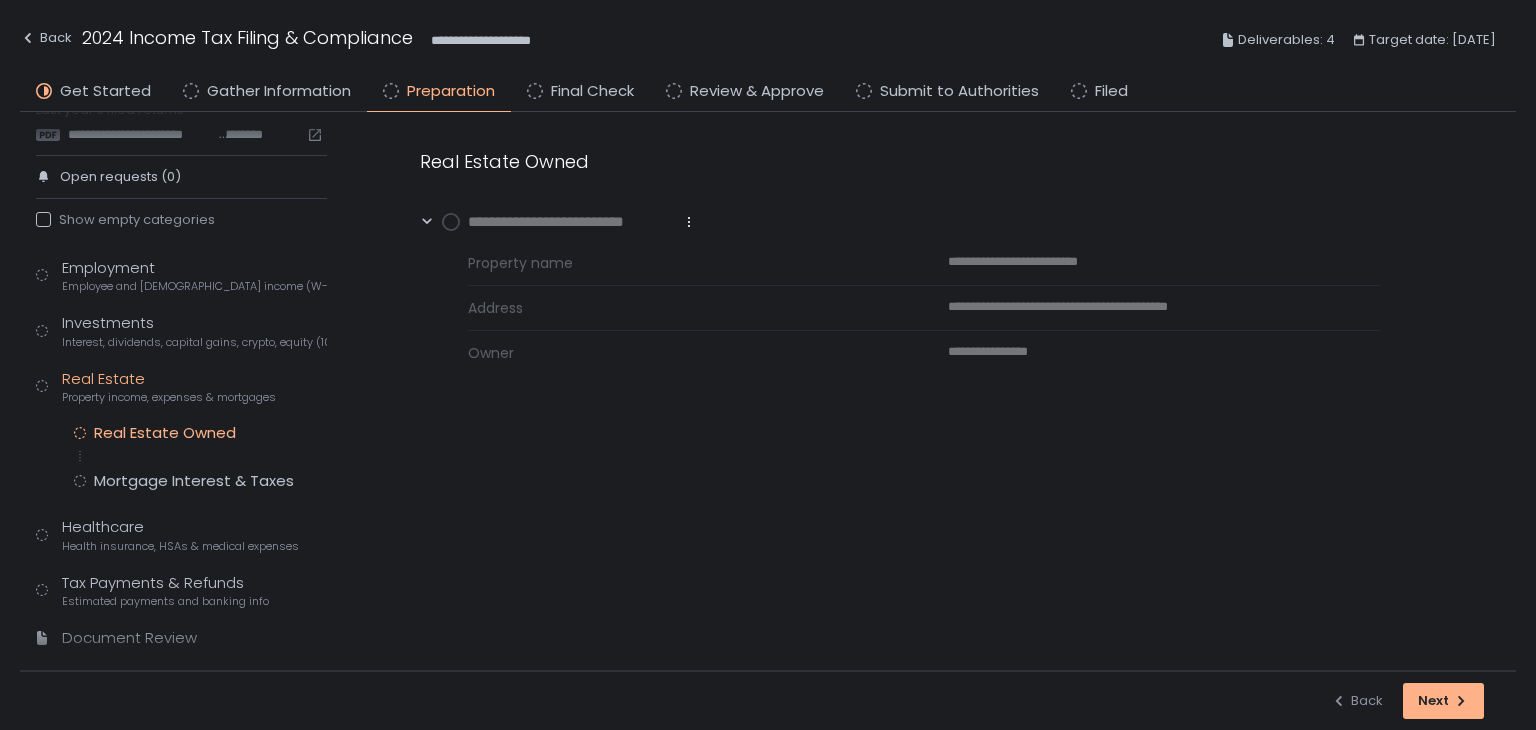 scroll, scrollTop: 100, scrollLeft: 0, axis: vertical 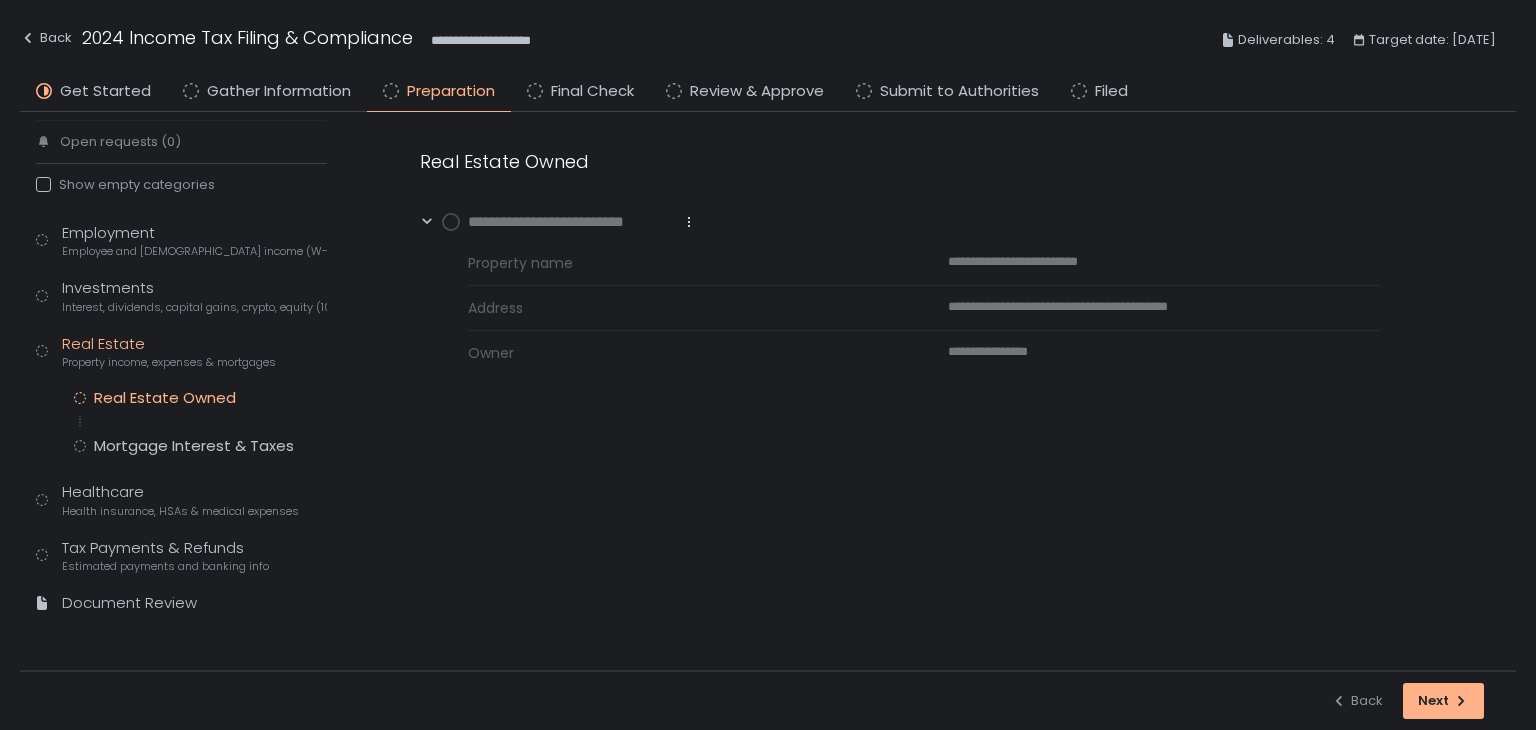 click 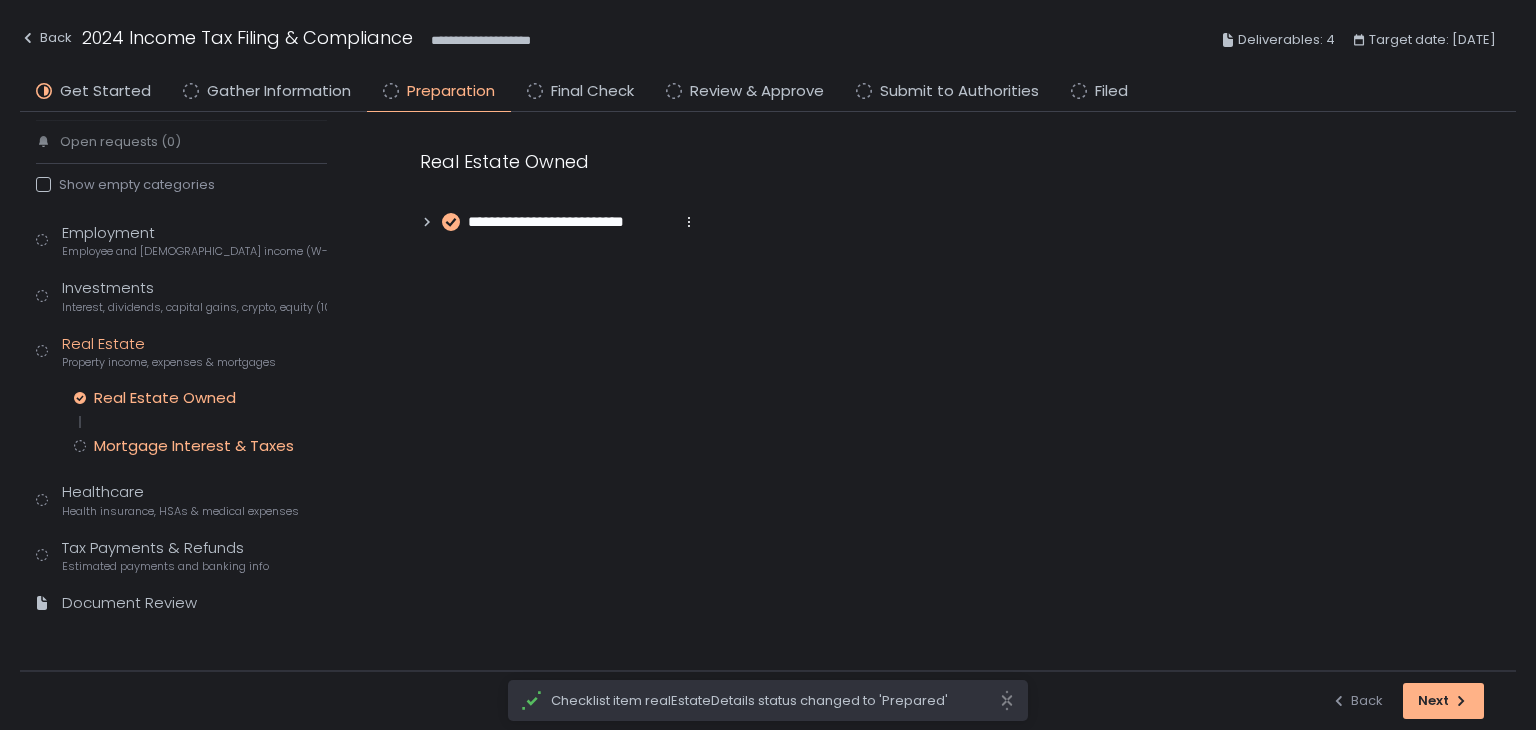 click on "Mortgage Interest & Taxes" 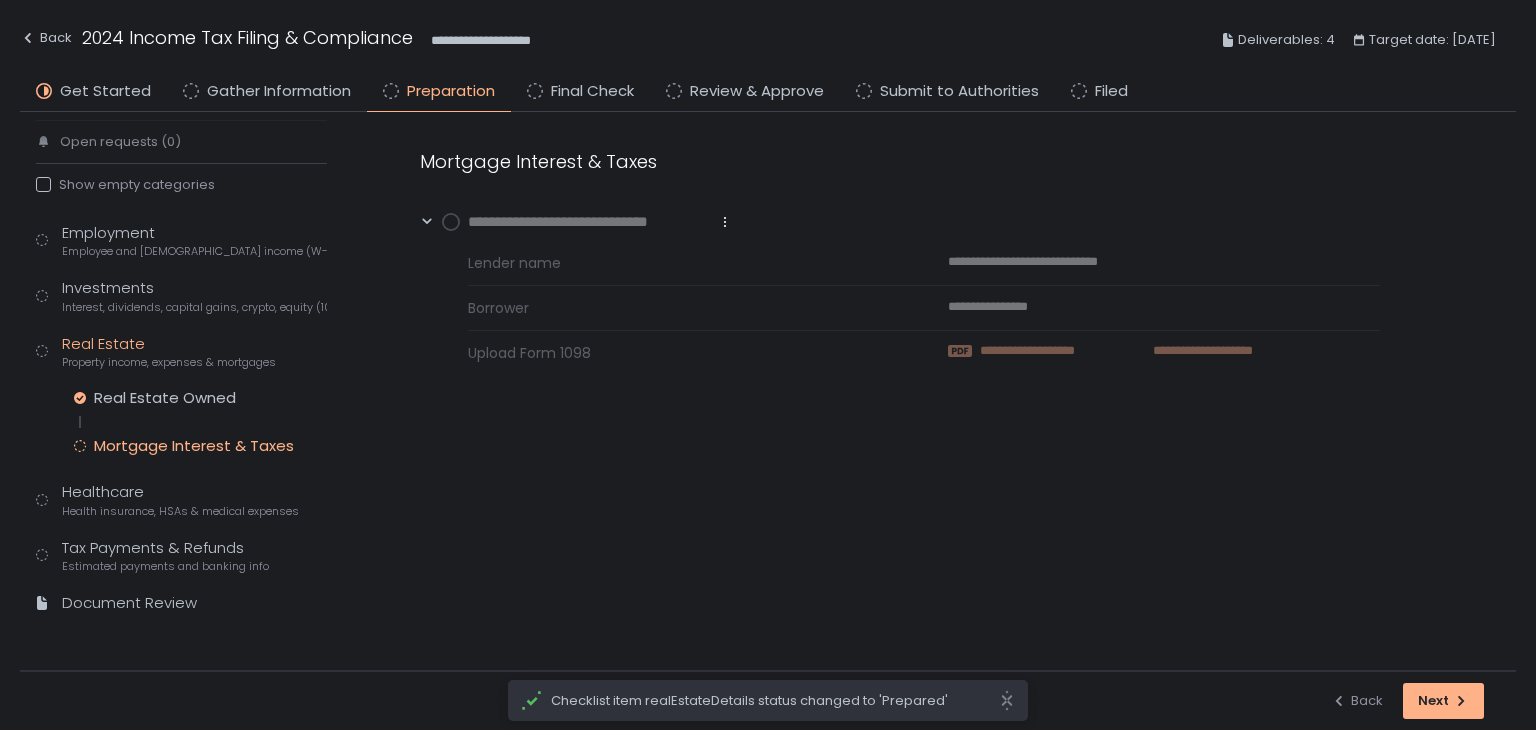 click on "**********" at bounding box center (1056, 351) 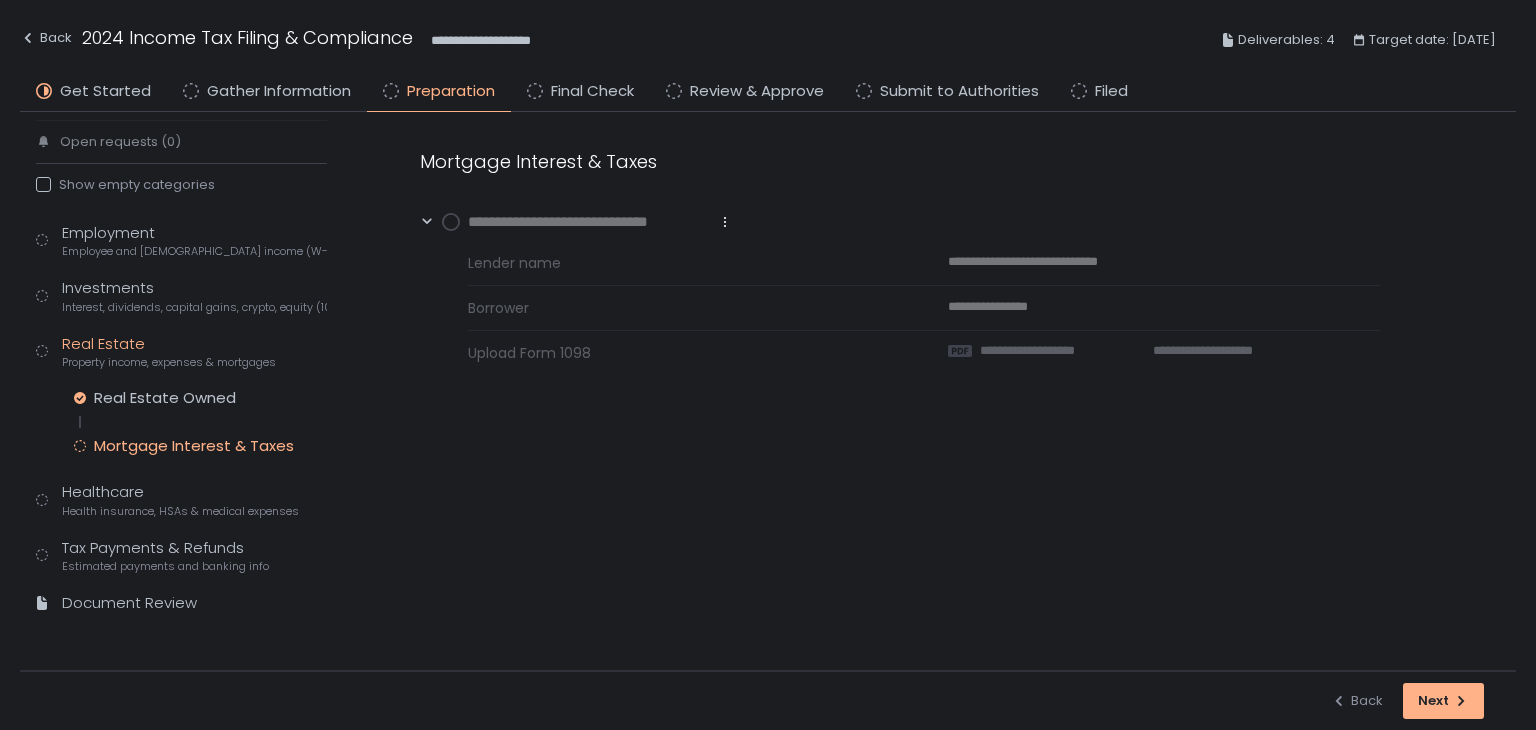 click 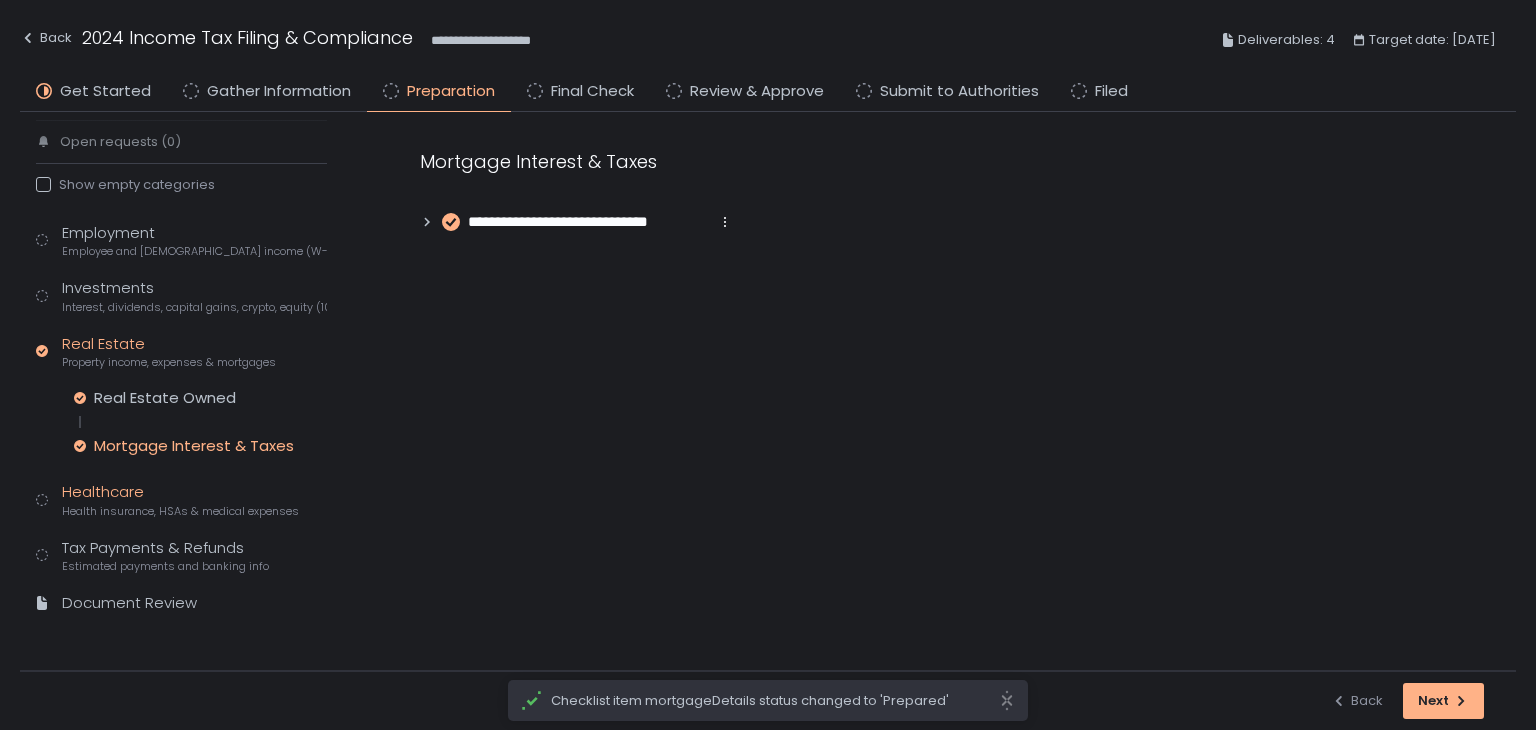 click on "Healthcare Health insurance, HSAs & medical expenses" 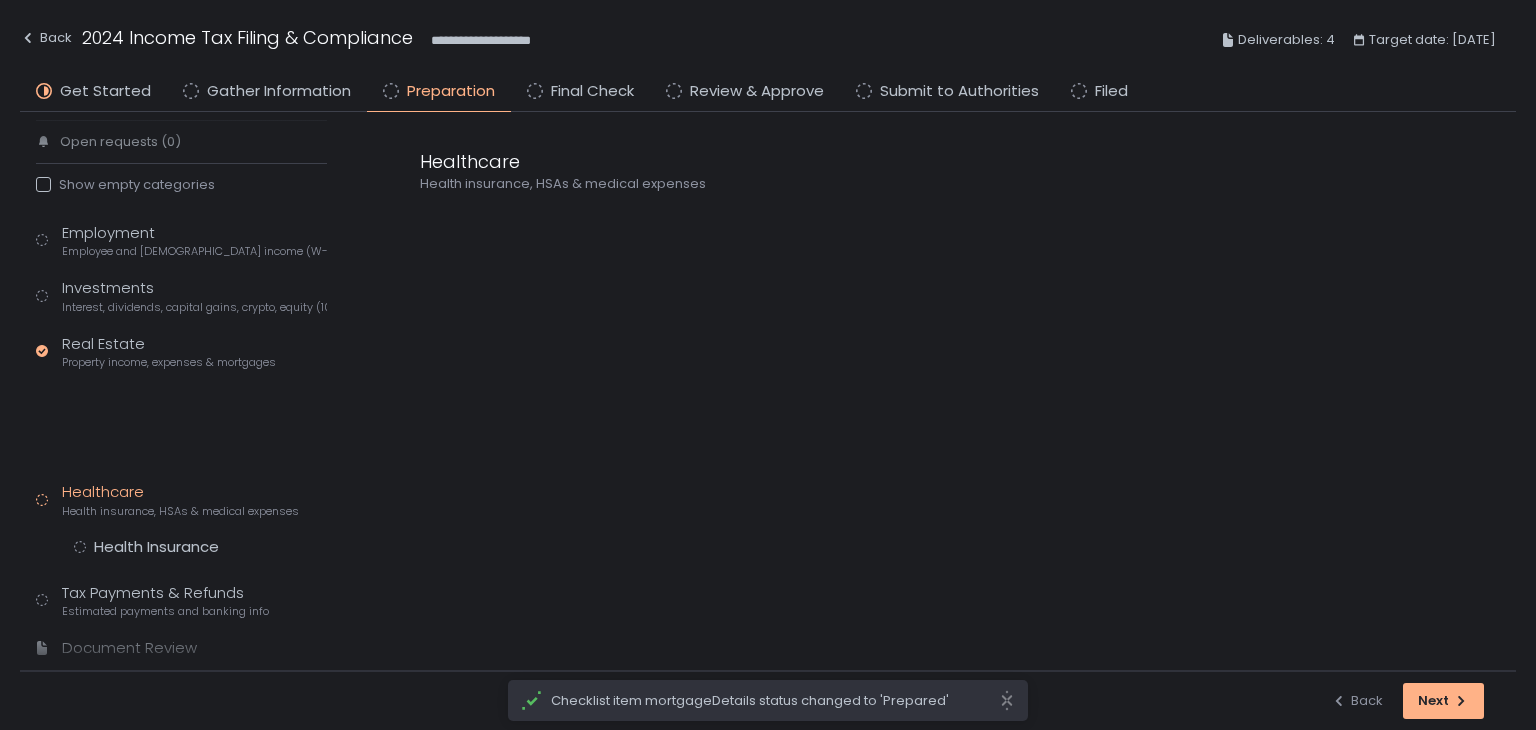 scroll, scrollTop: 54, scrollLeft: 0, axis: vertical 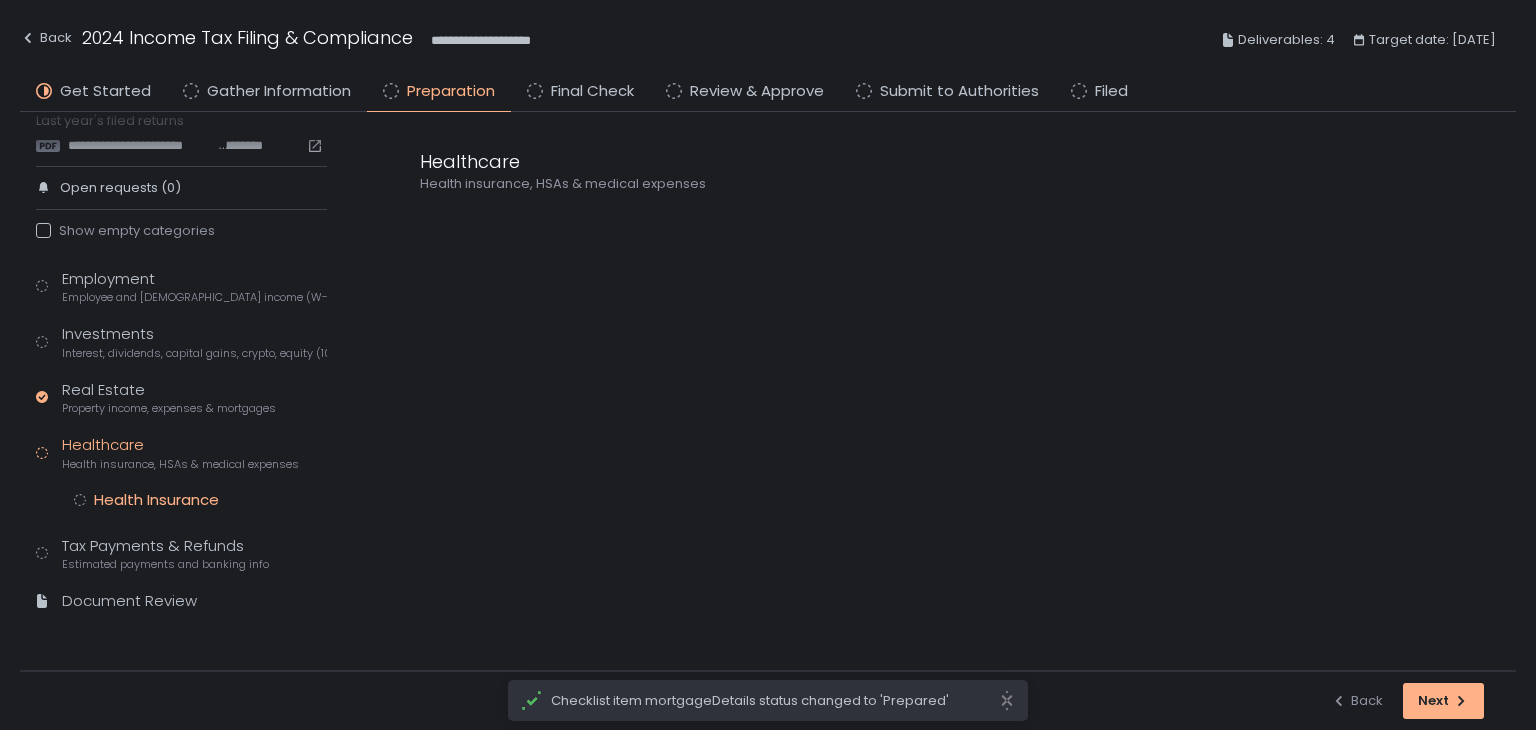 click on "Health Insurance" 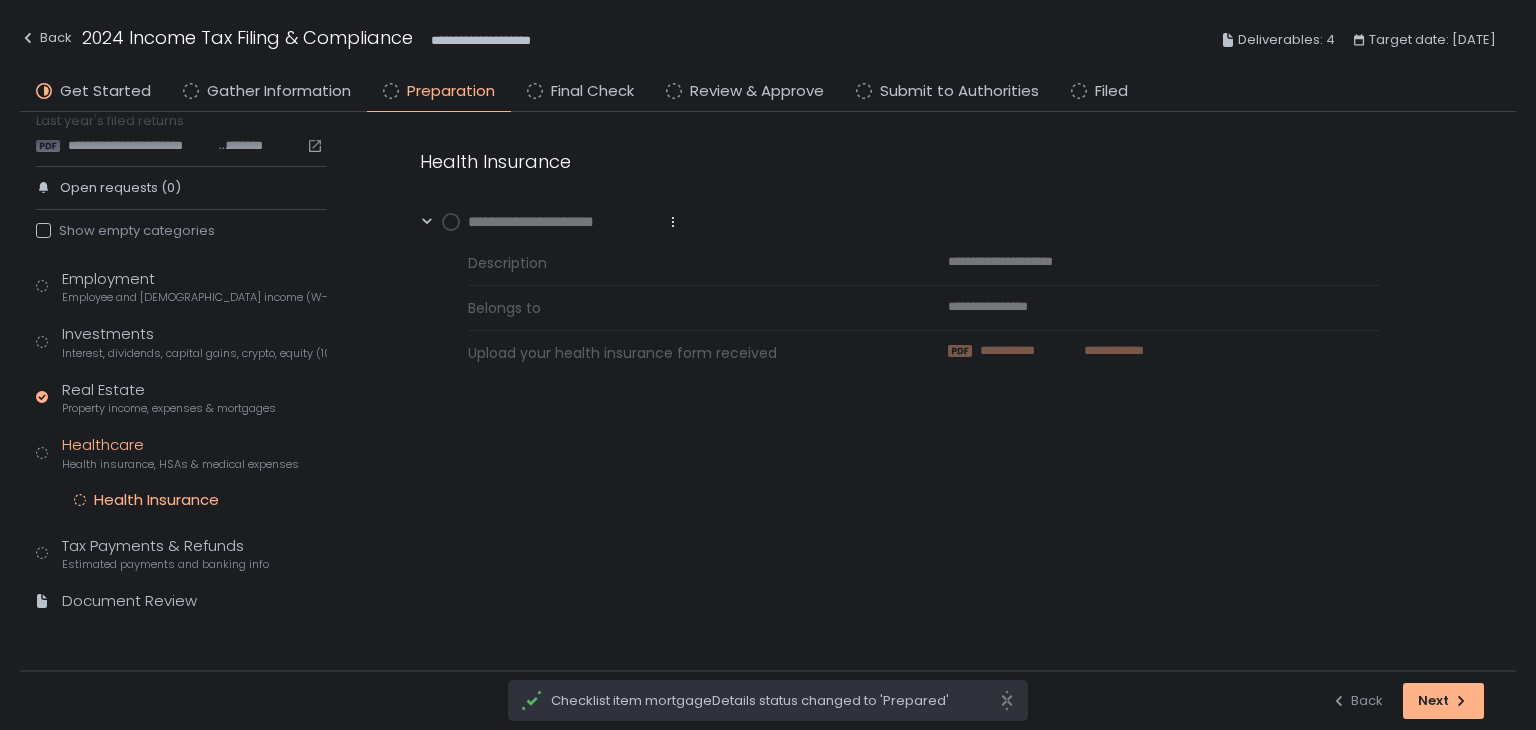 click on "**********" at bounding box center (1105, 351) 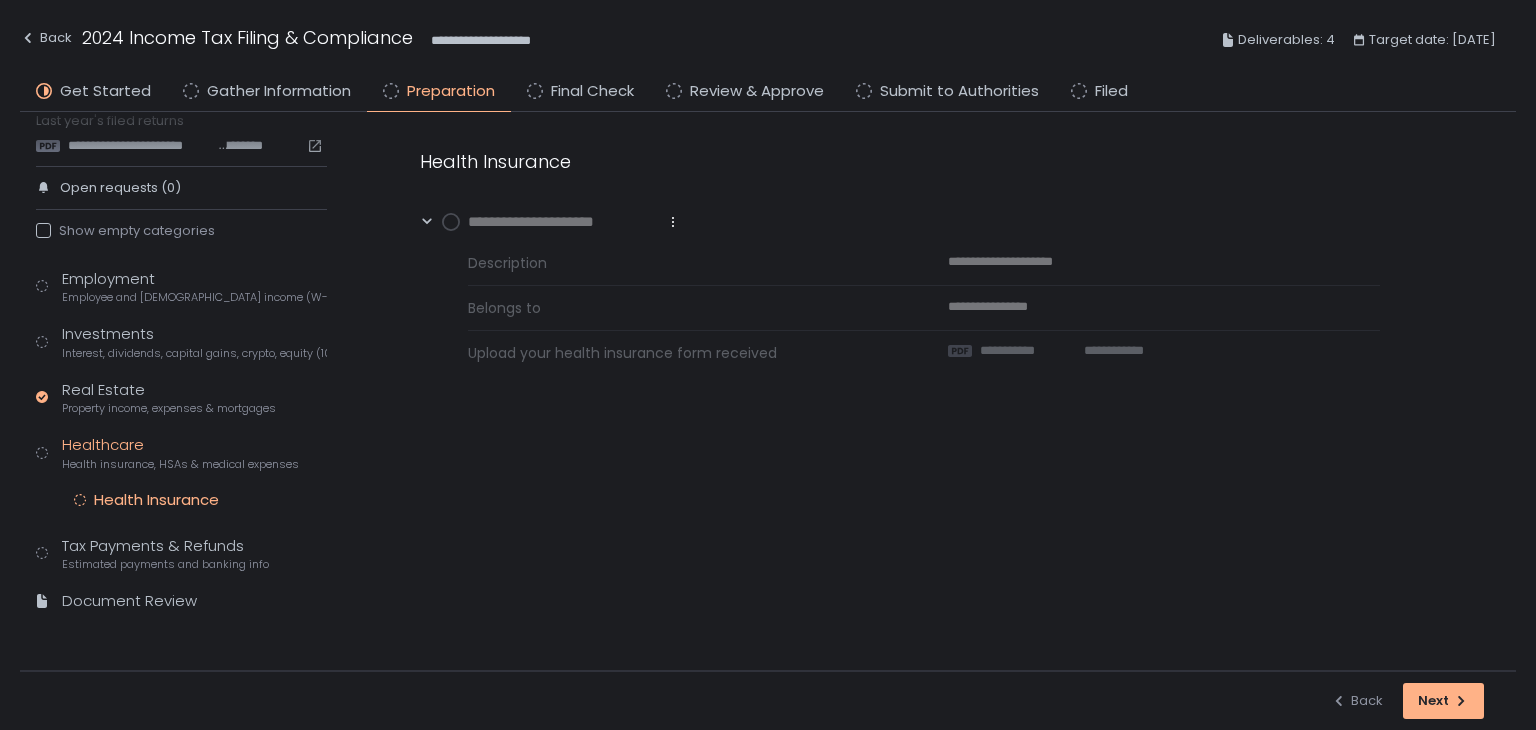click 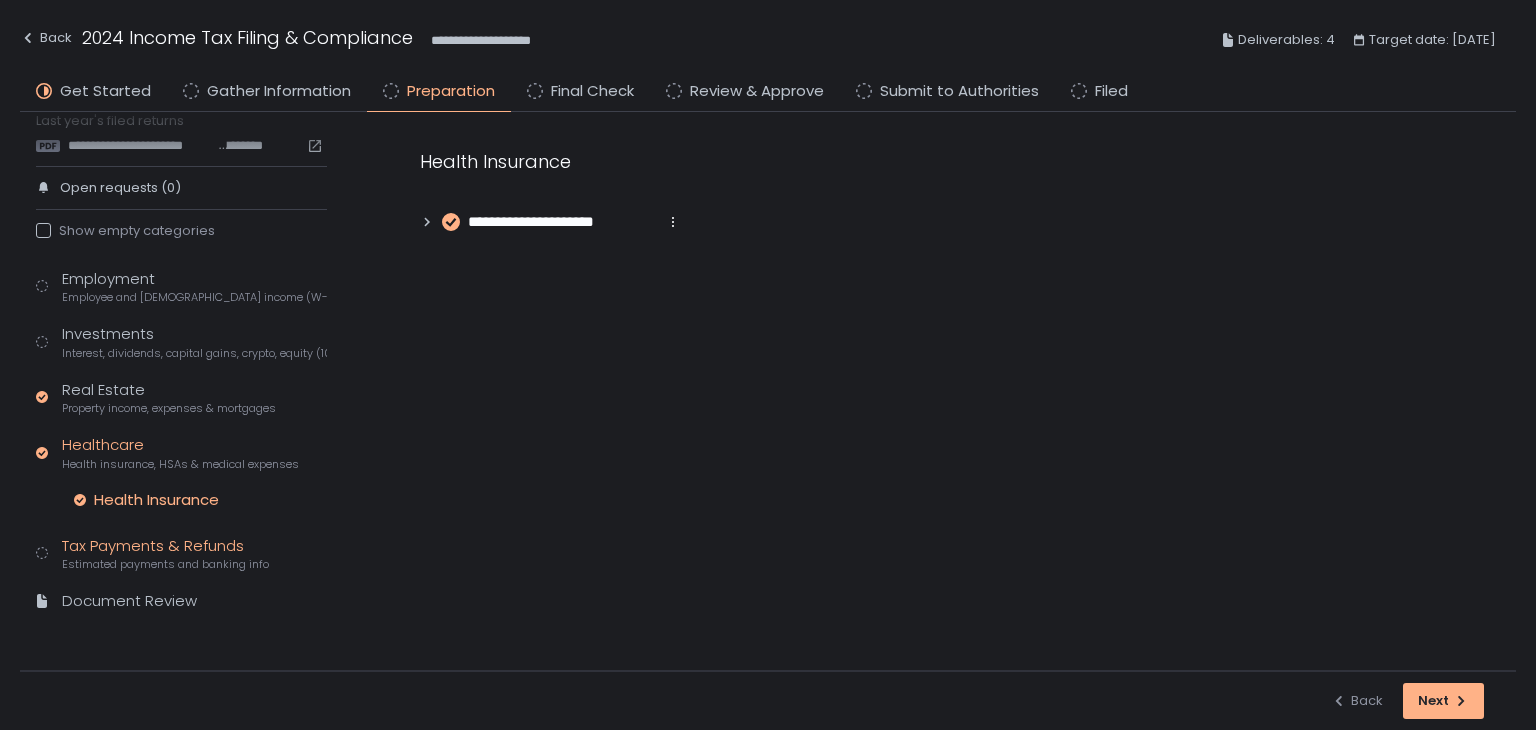 click on "Estimated payments and banking info" 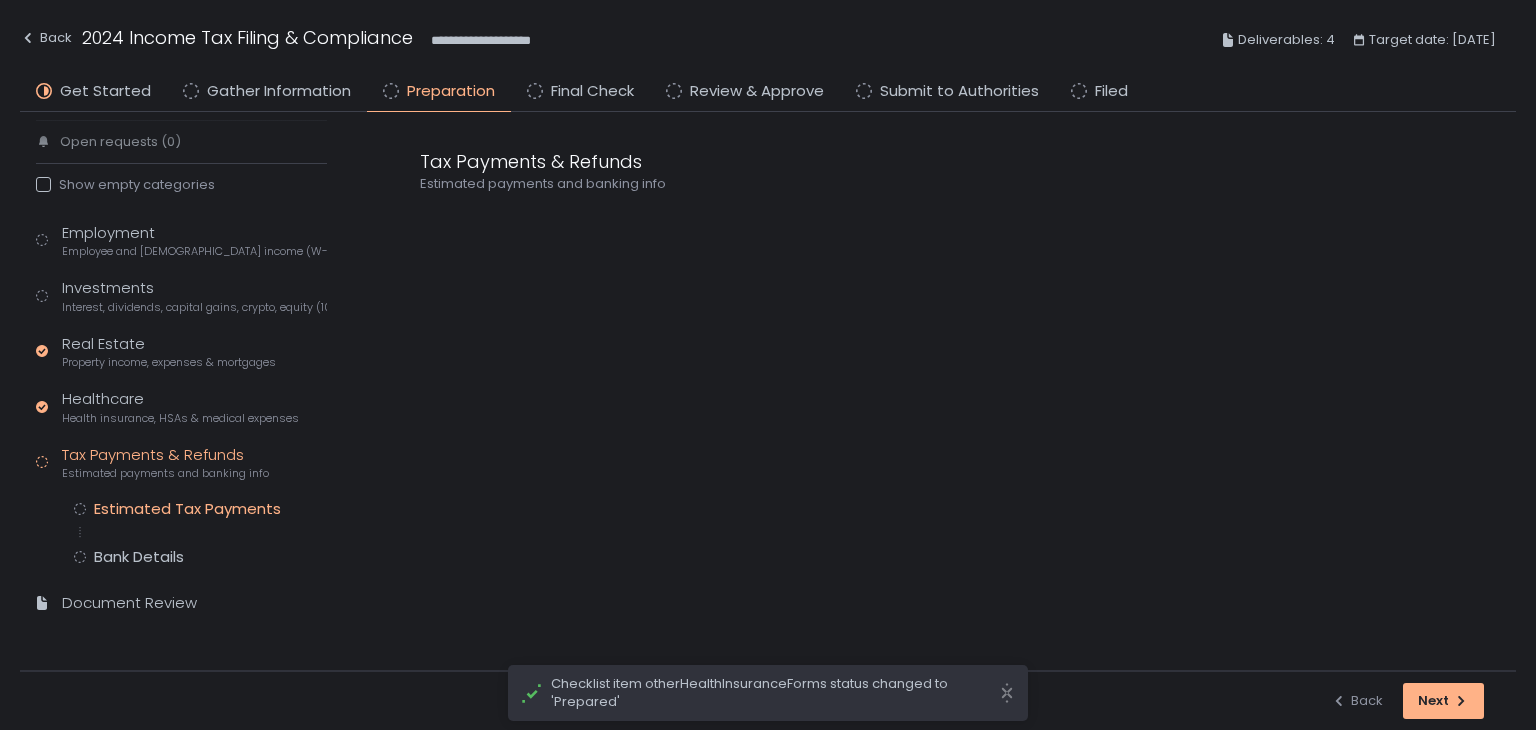 click on "Estimated Tax Payments" 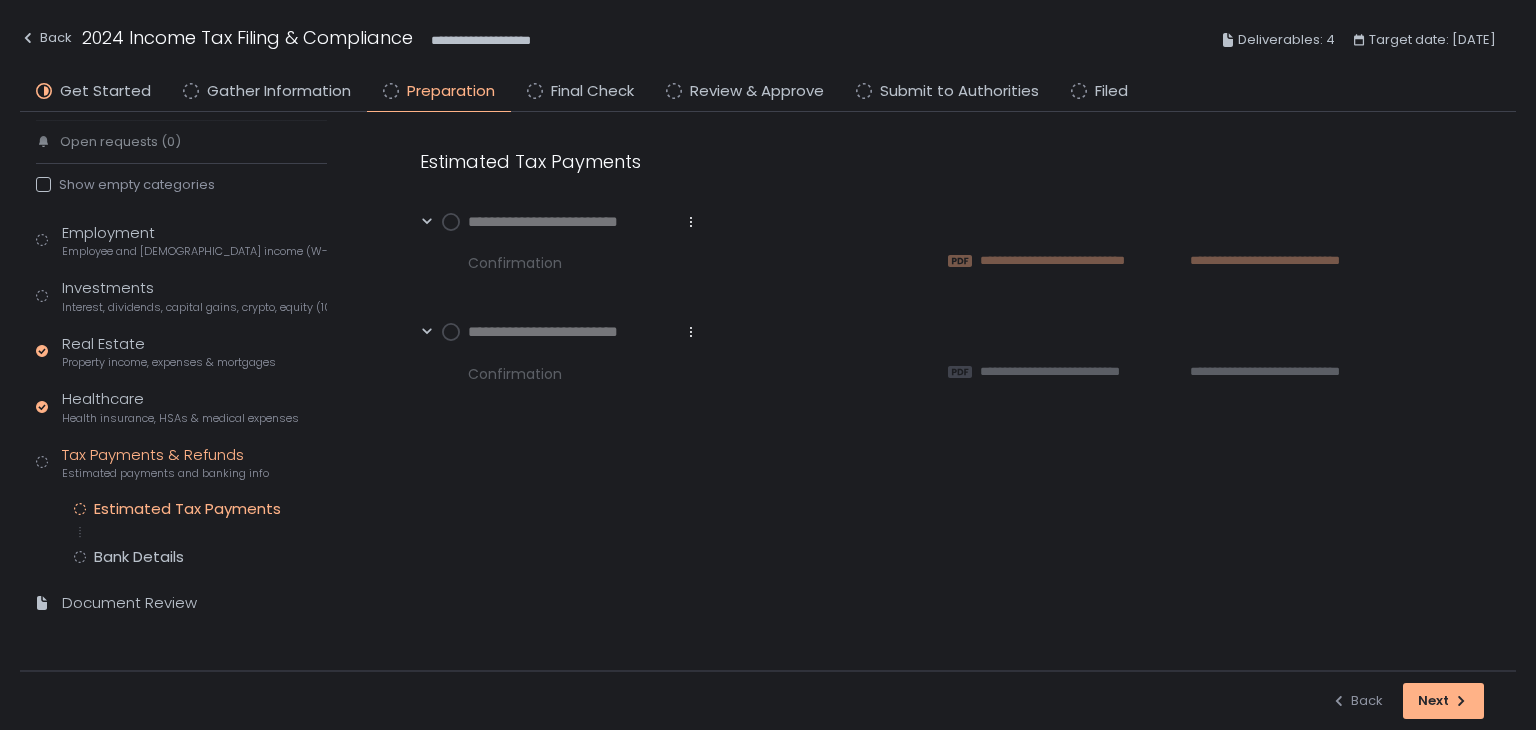 click on "**********" at bounding box center [1081, 261] 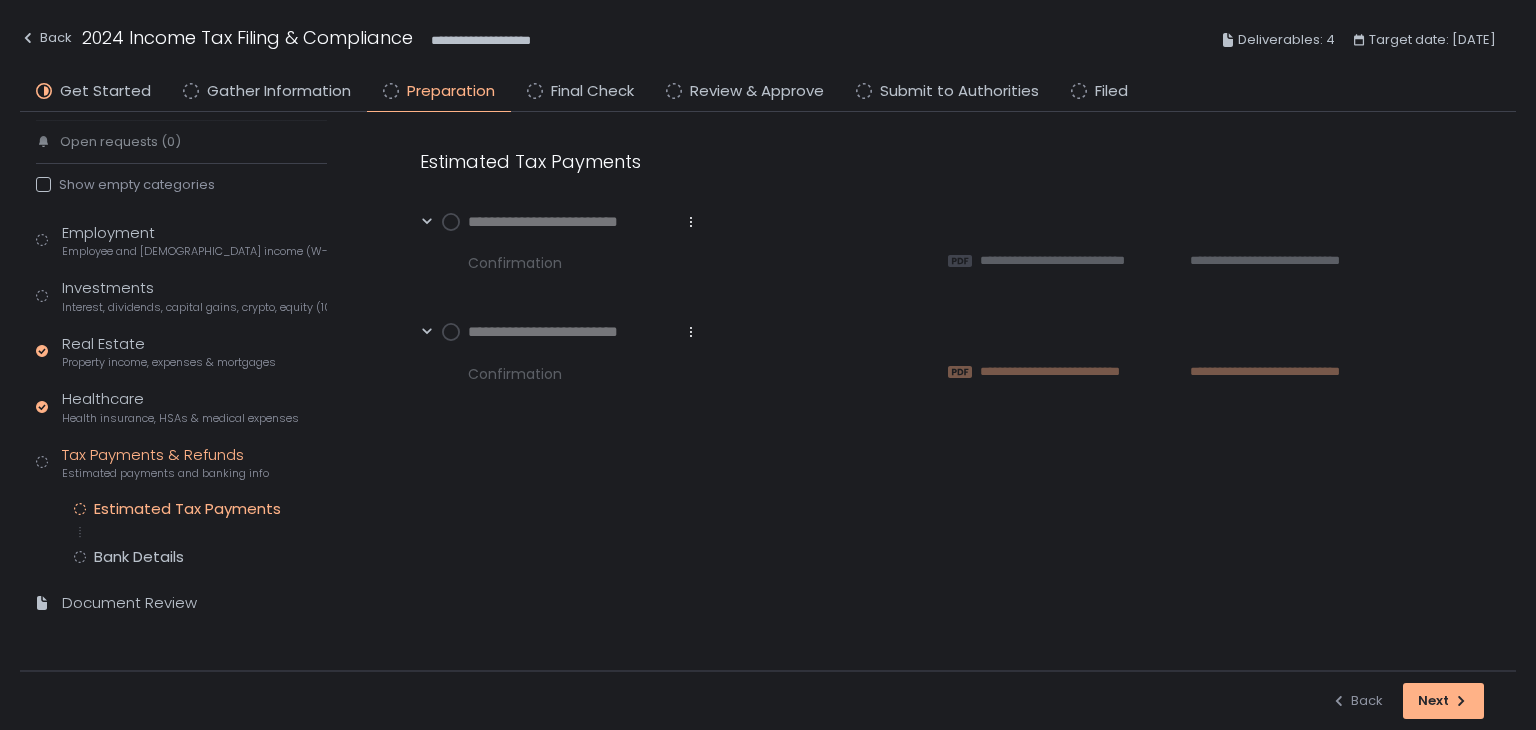 click on "**********" at bounding box center [1082, 372] 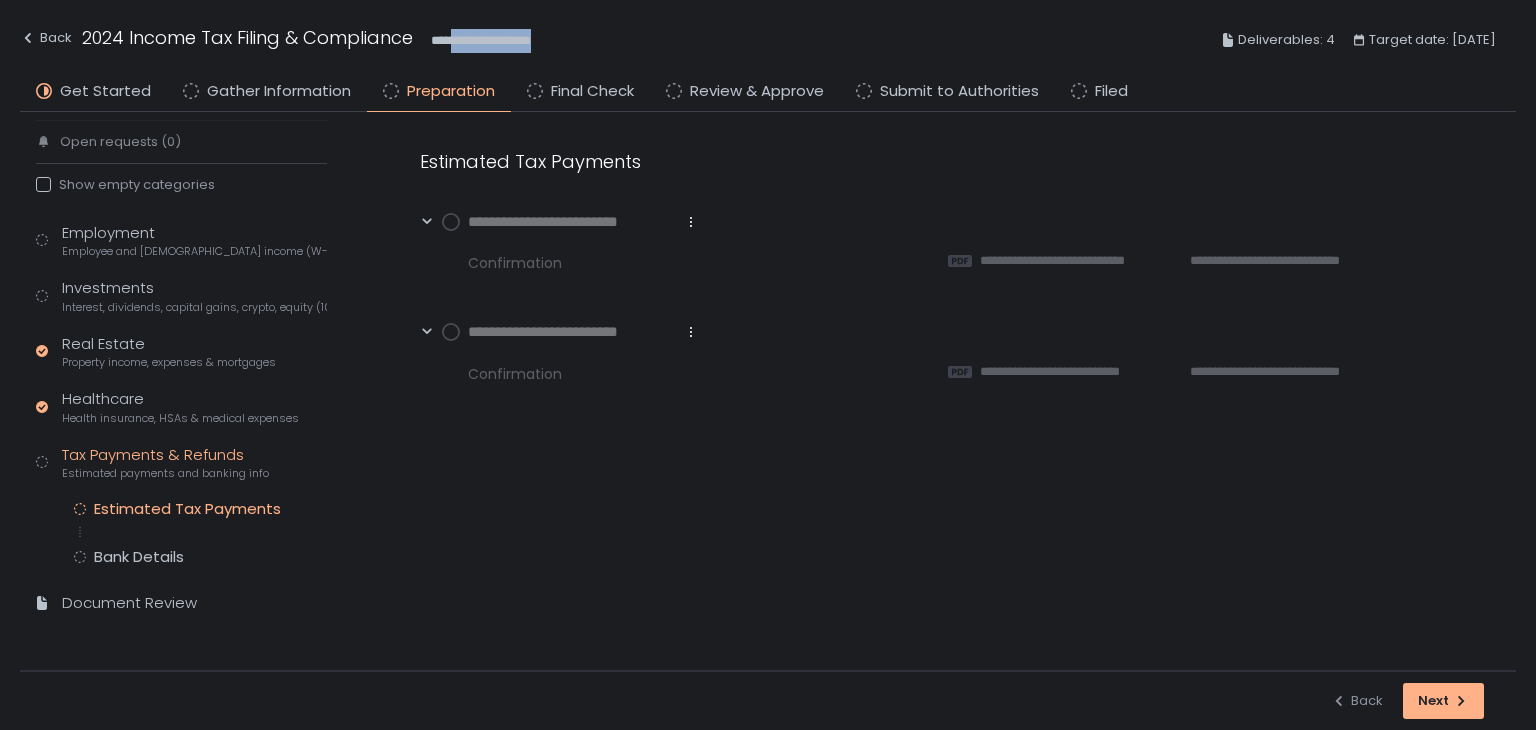 drag, startPoint x: 577, startPoint y: 42, endPoint x: 456, endPoint y: 36, distance: 121.14867 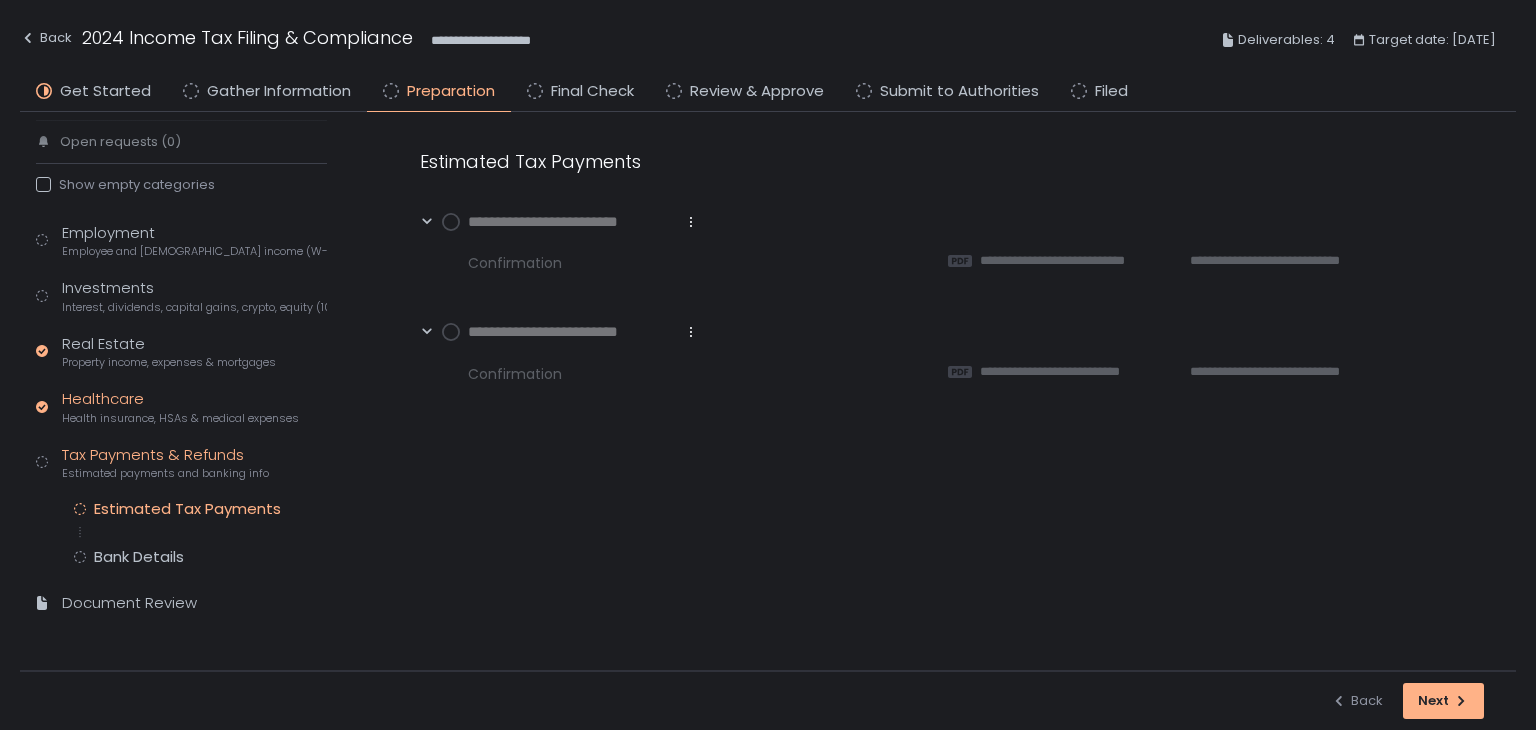 click on "Health insurance, HSAs & medical expenses" 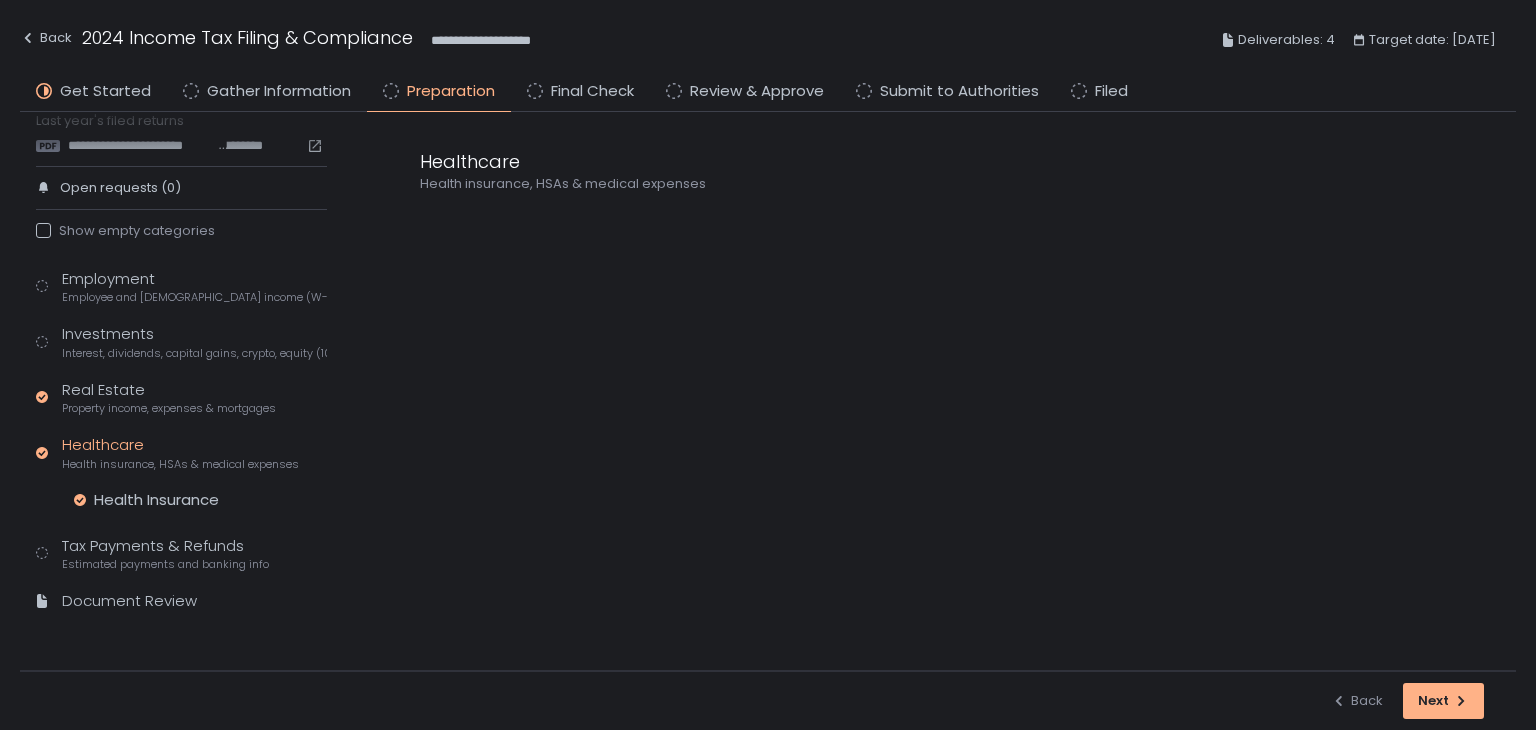 scroll, scrollTop: 54, scrollLeft: 0, axis: vertical 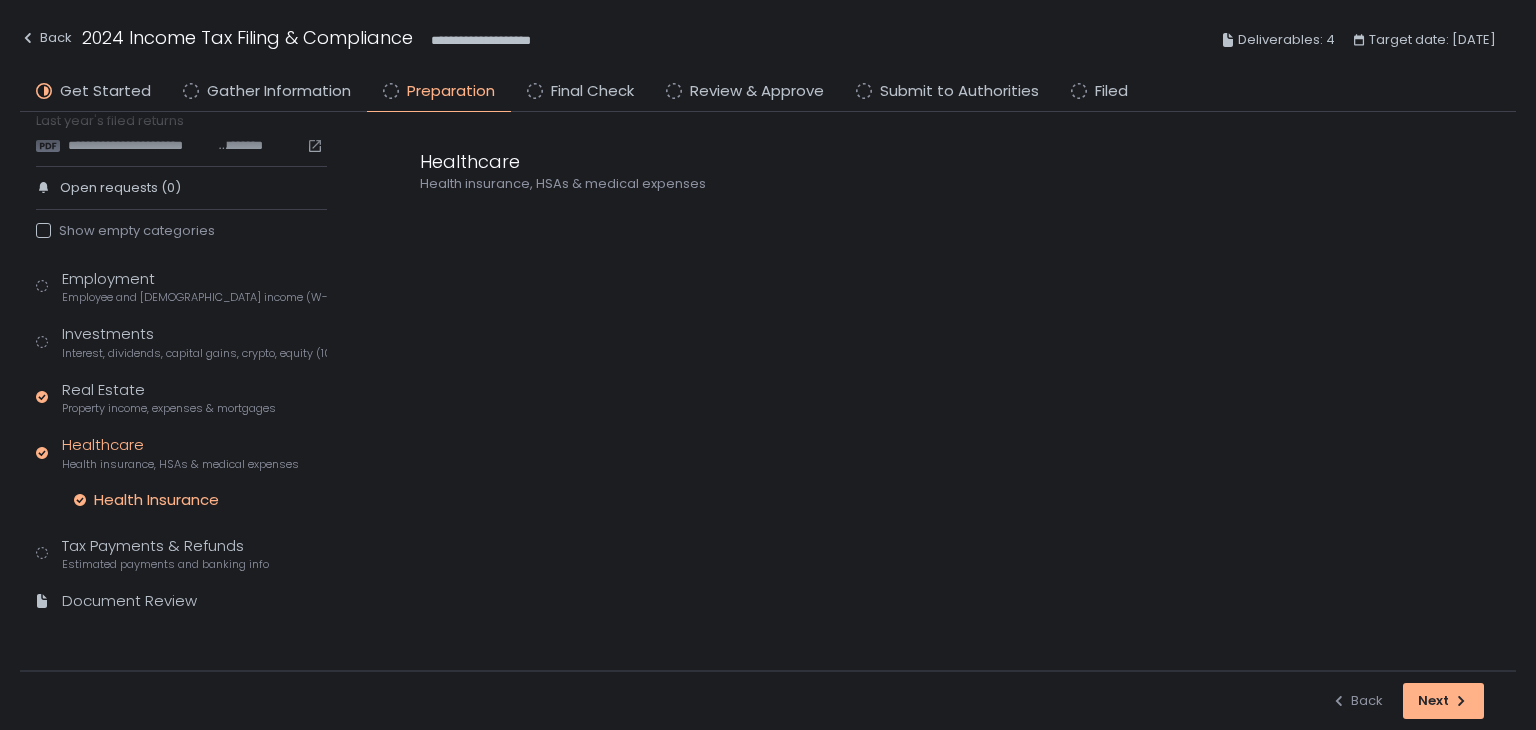 click on "Health Insurance" 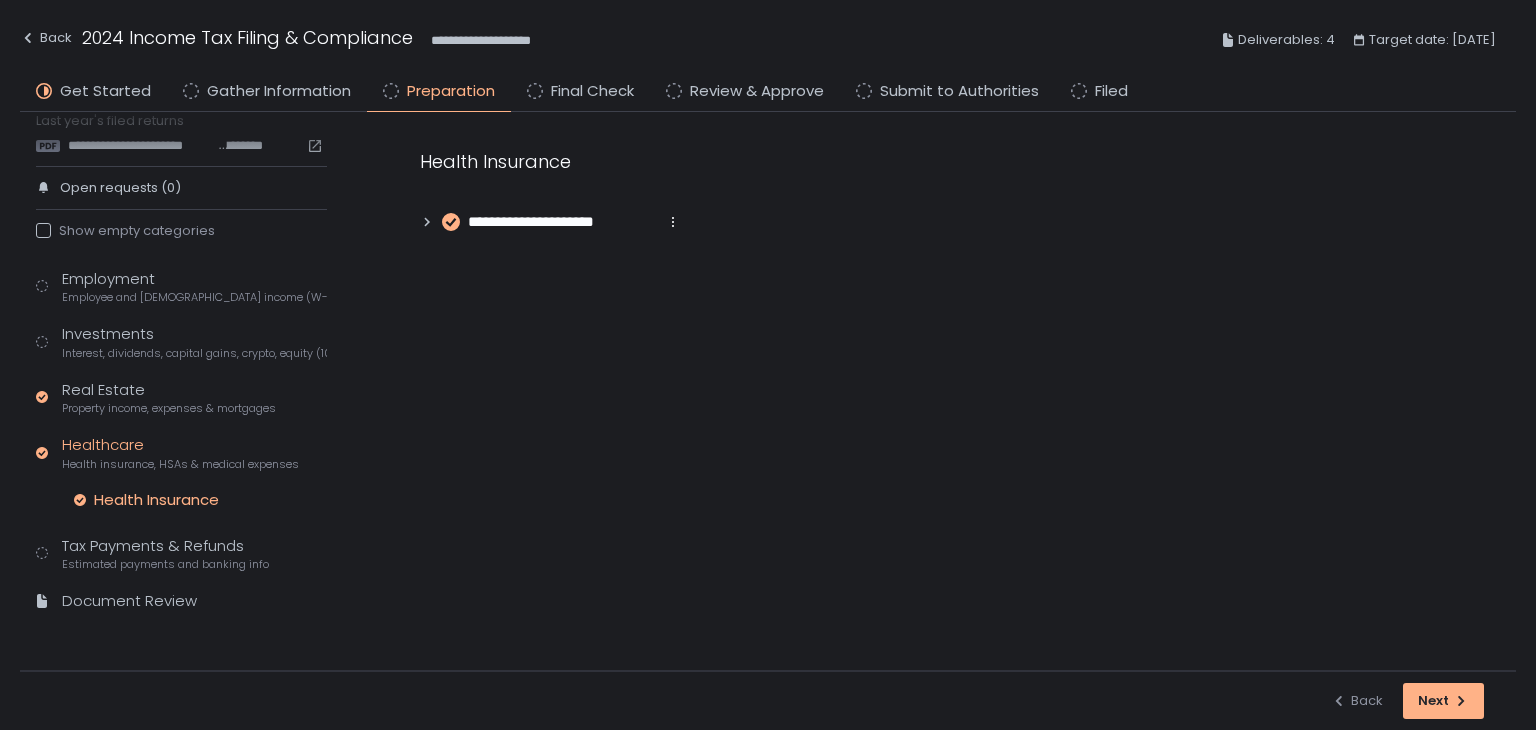 click 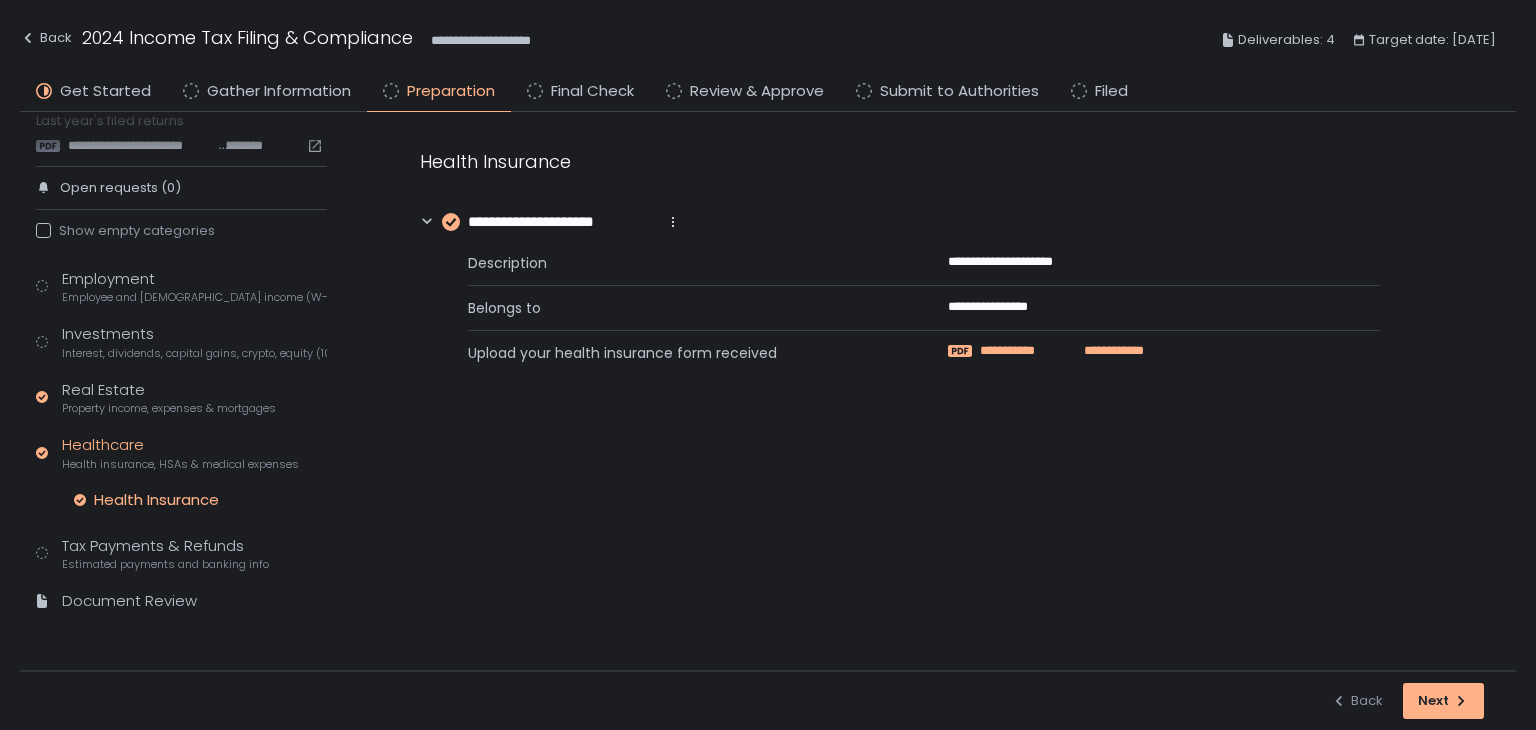 click on "**********" at bounding box center (1024, 351) 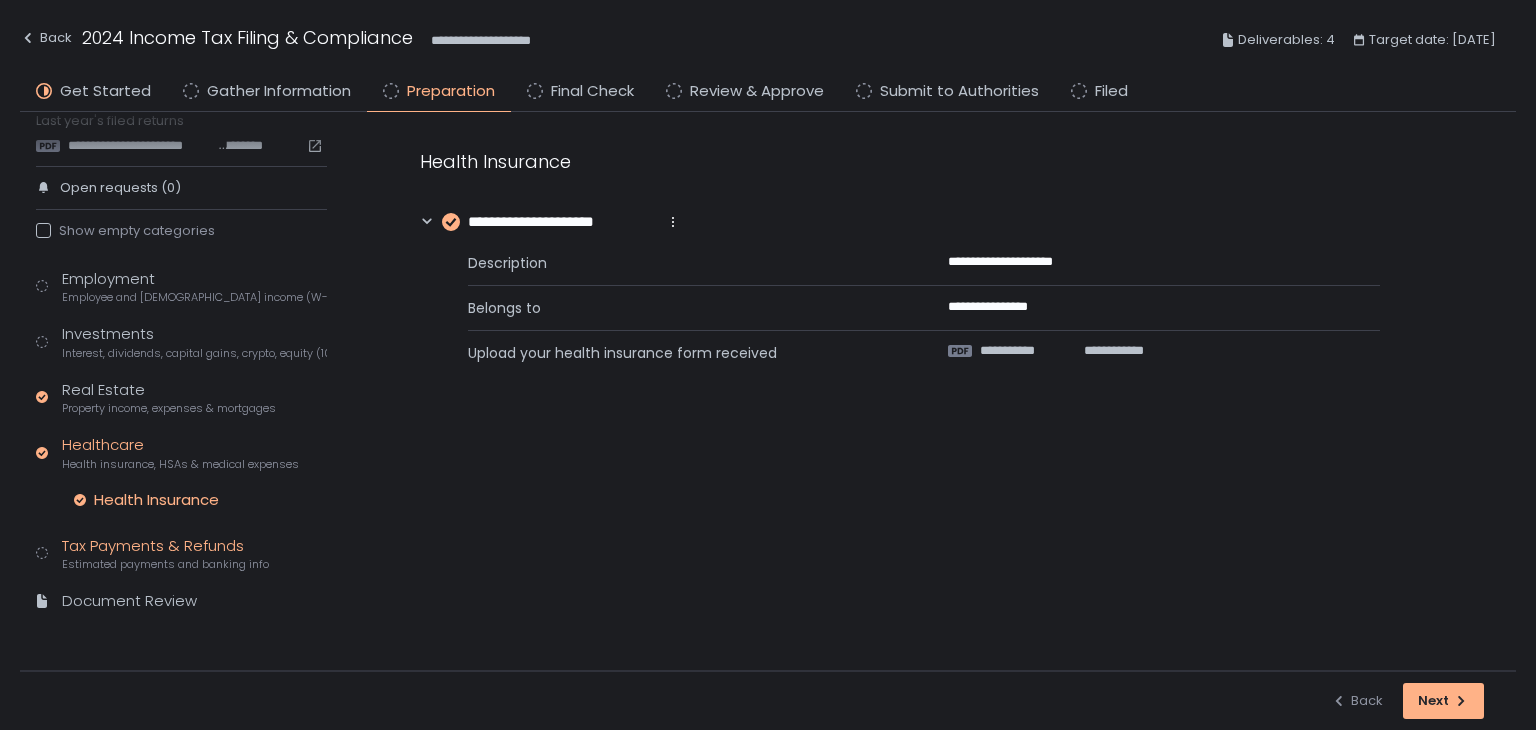 click on "Tax Payments & Refunds Estimated payments and banking info" 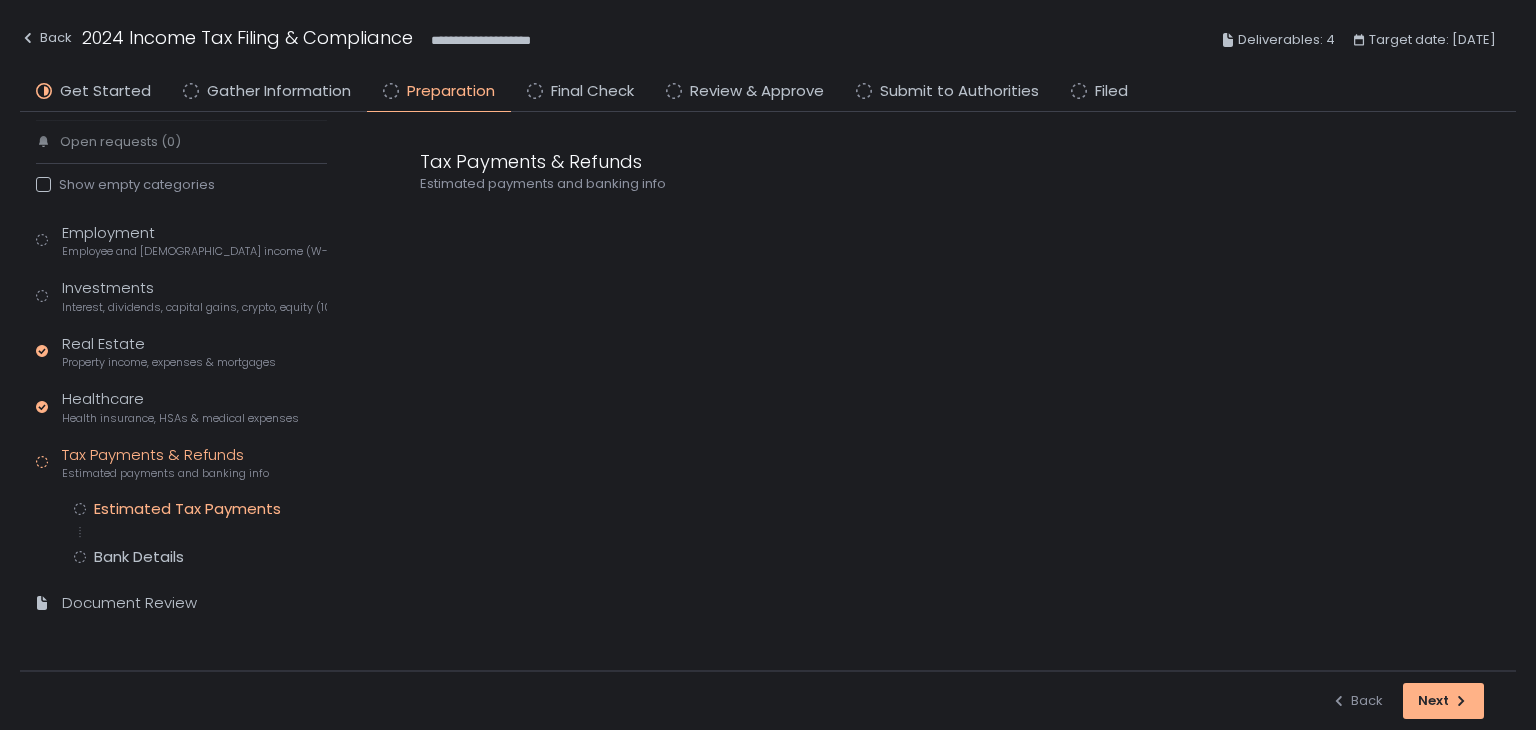 click on "Estimated Tax Payments" 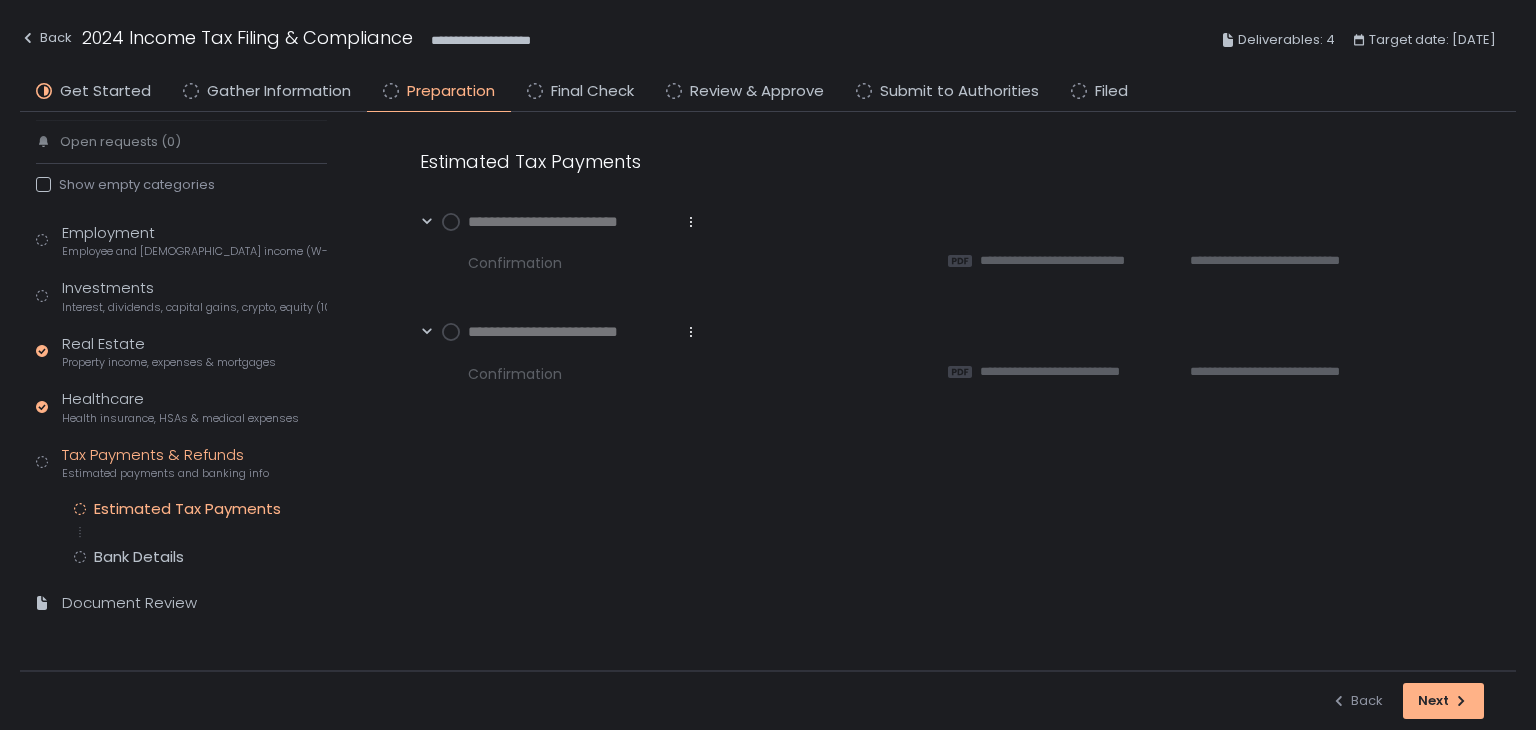 click 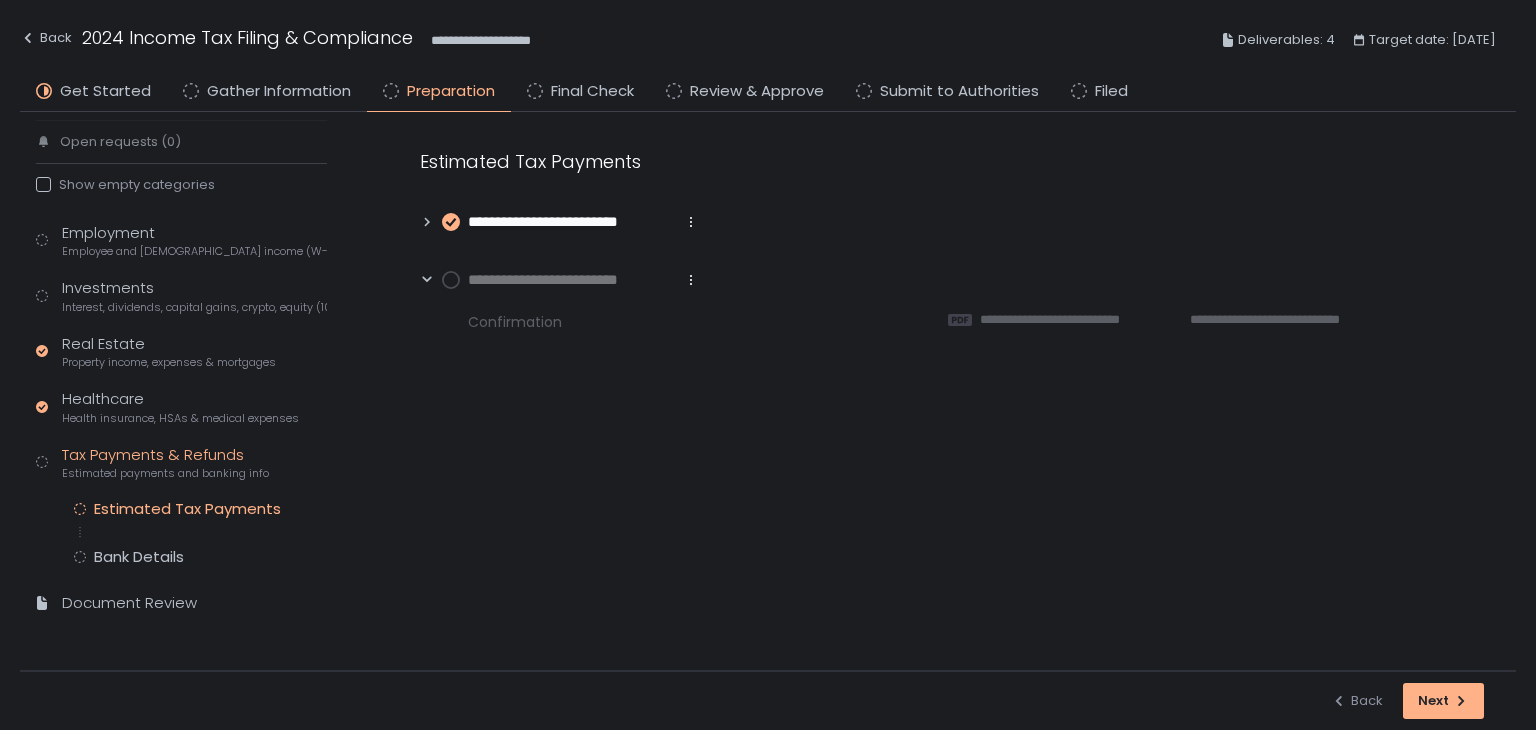 click 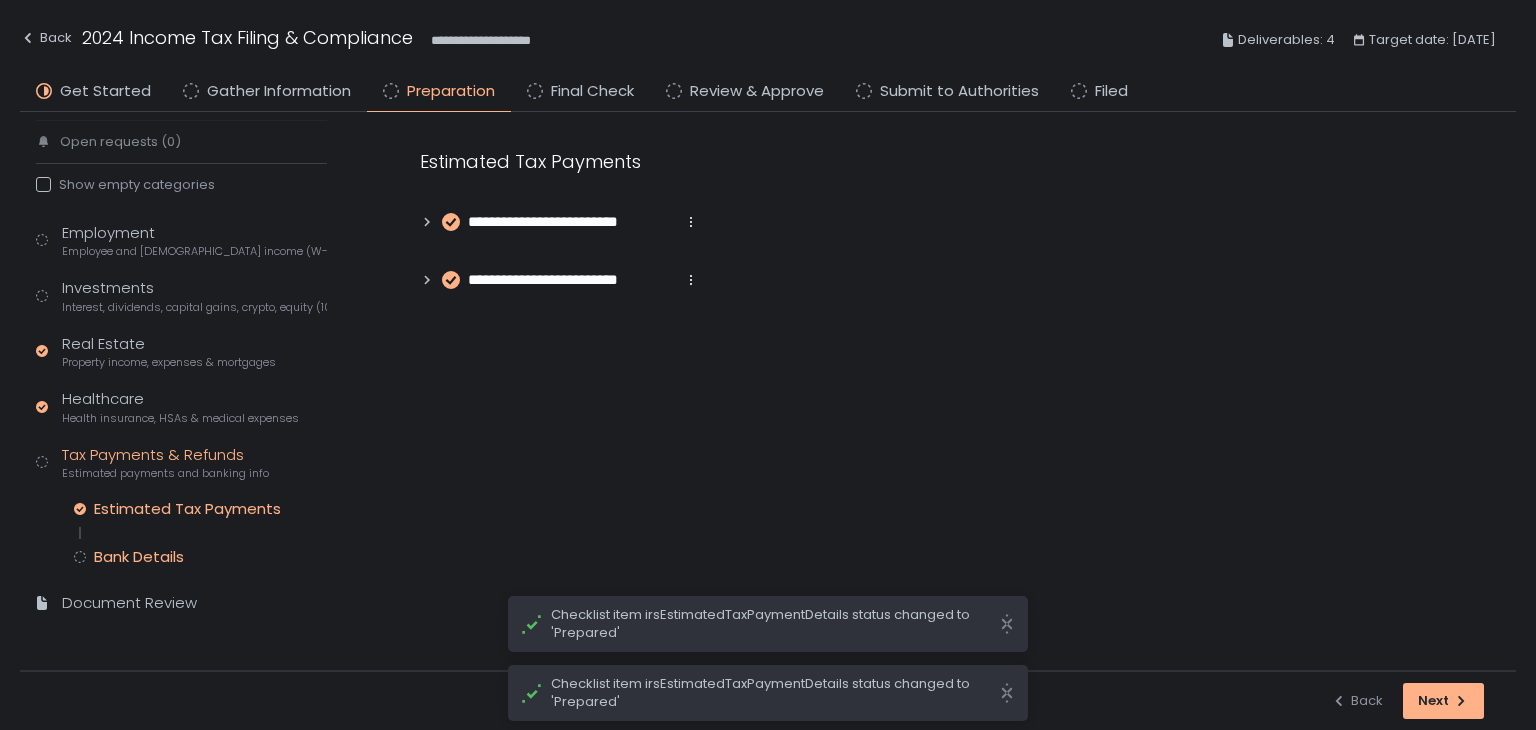 click on "Bank Details" 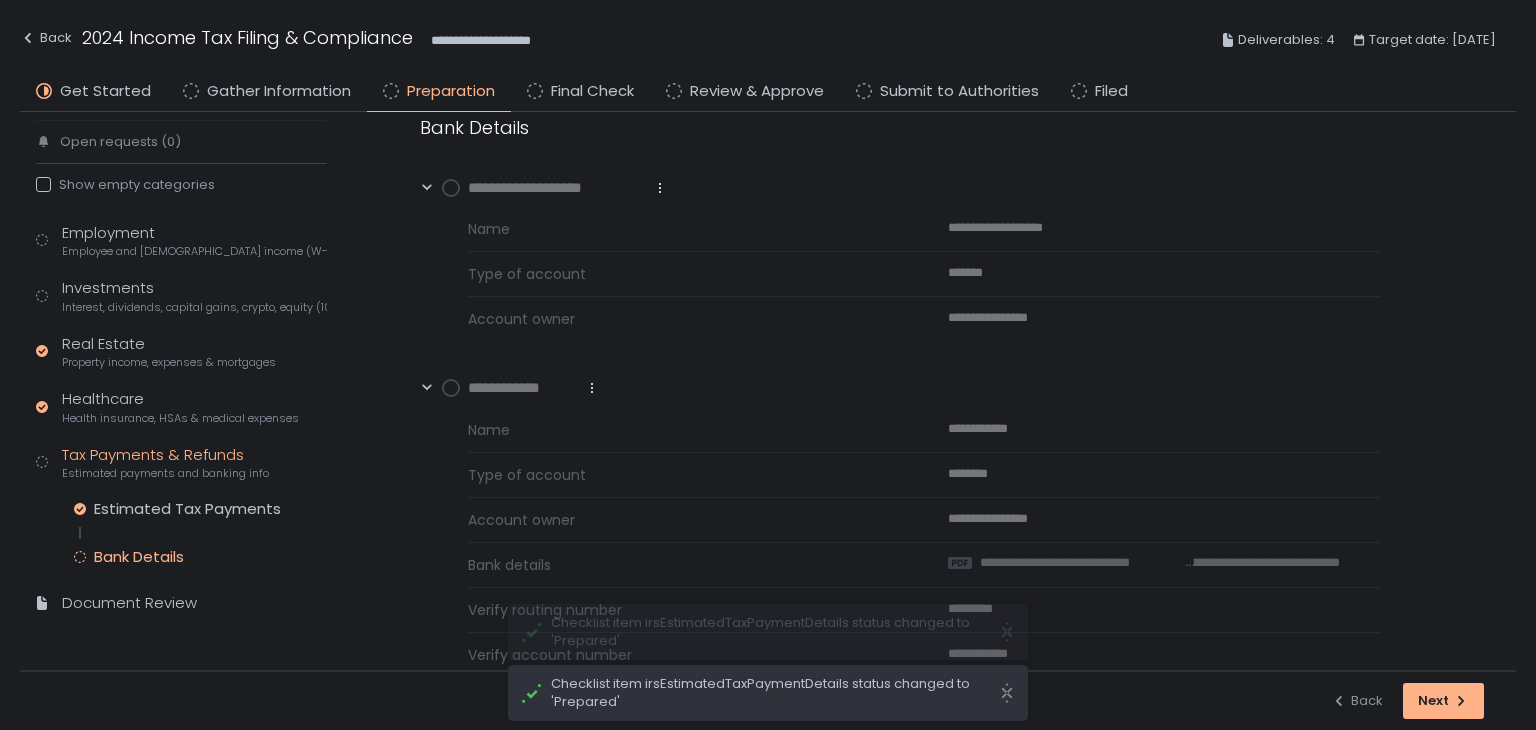 scroll, scrollTop: 0, scrollLeft: 0, axis: both 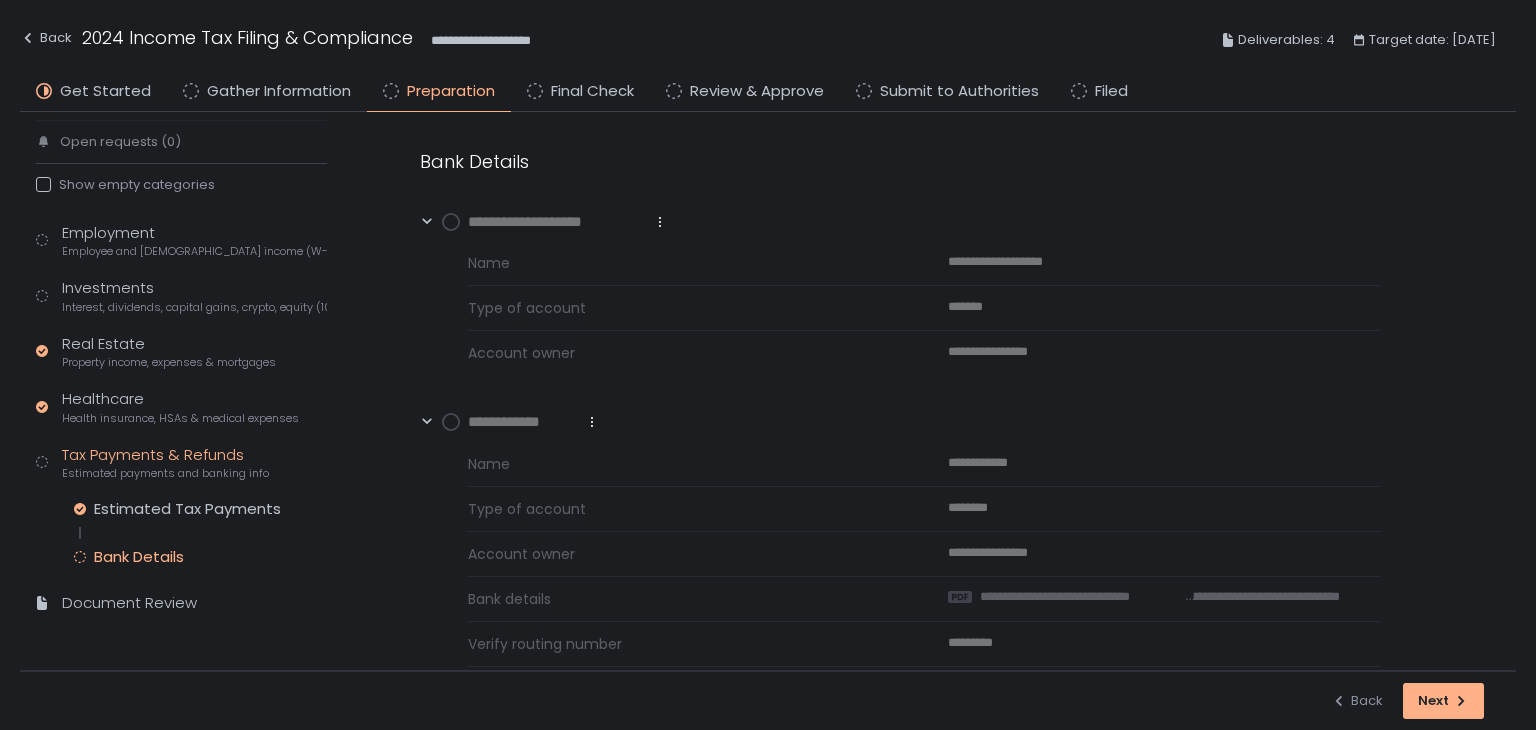 click 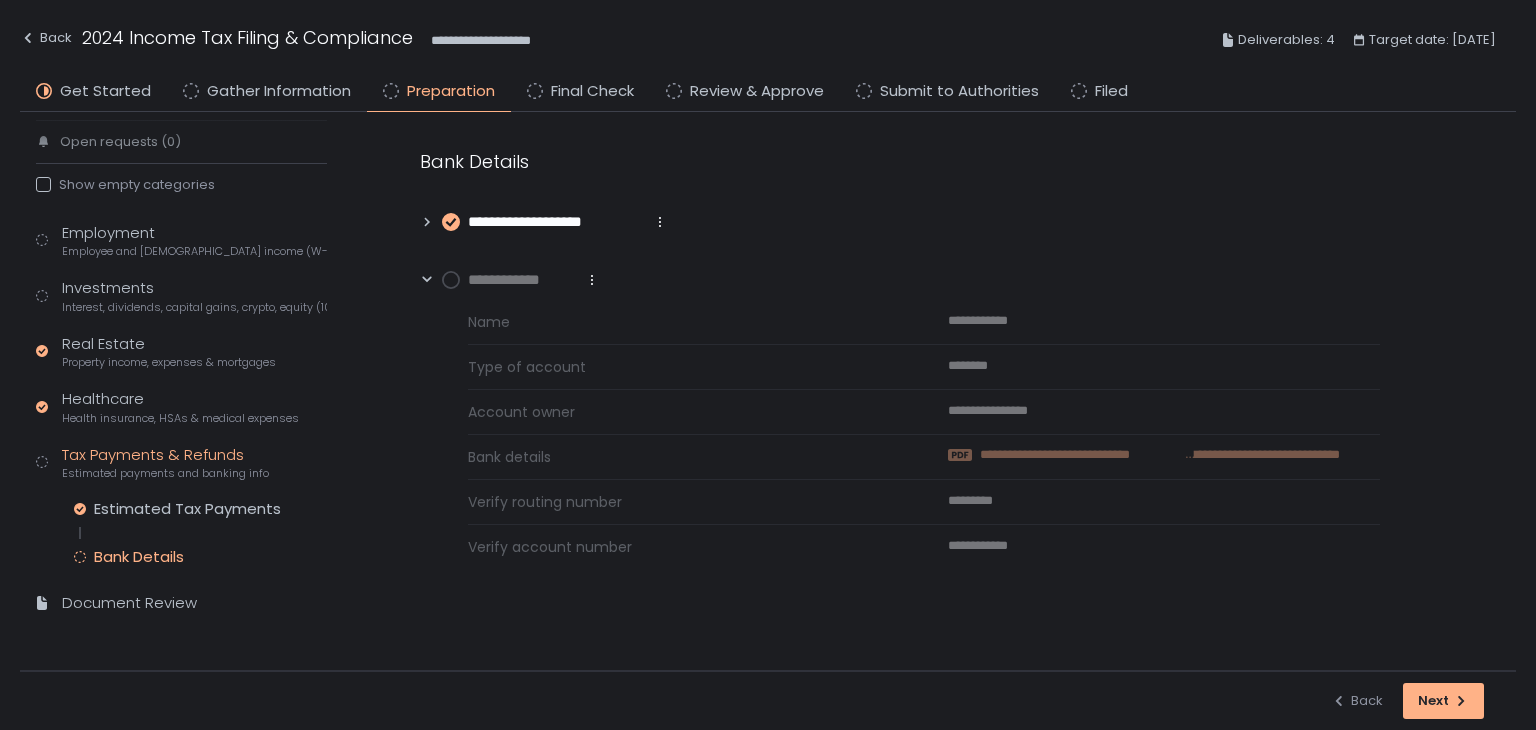 click on "**********" at bounding box center (1082, 455) 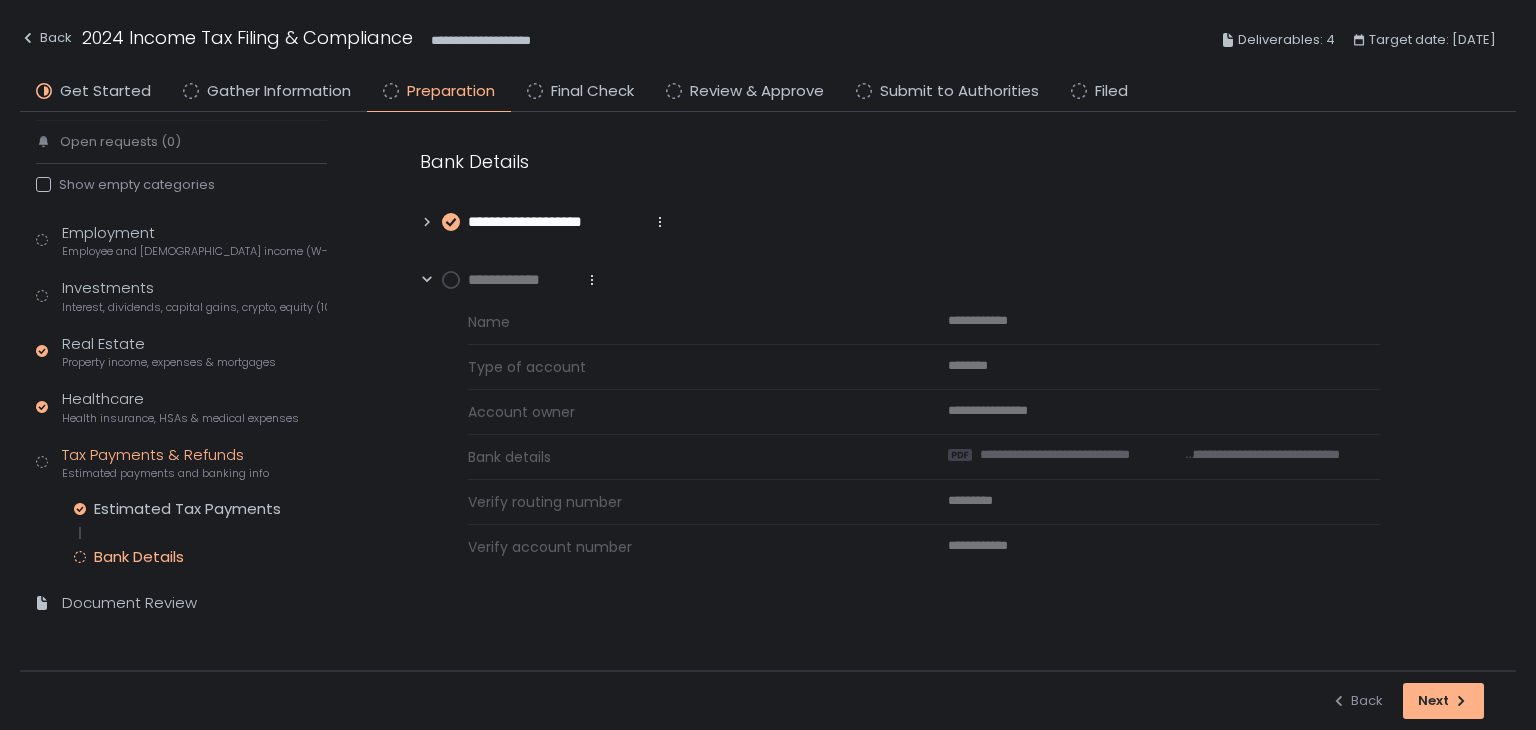 click 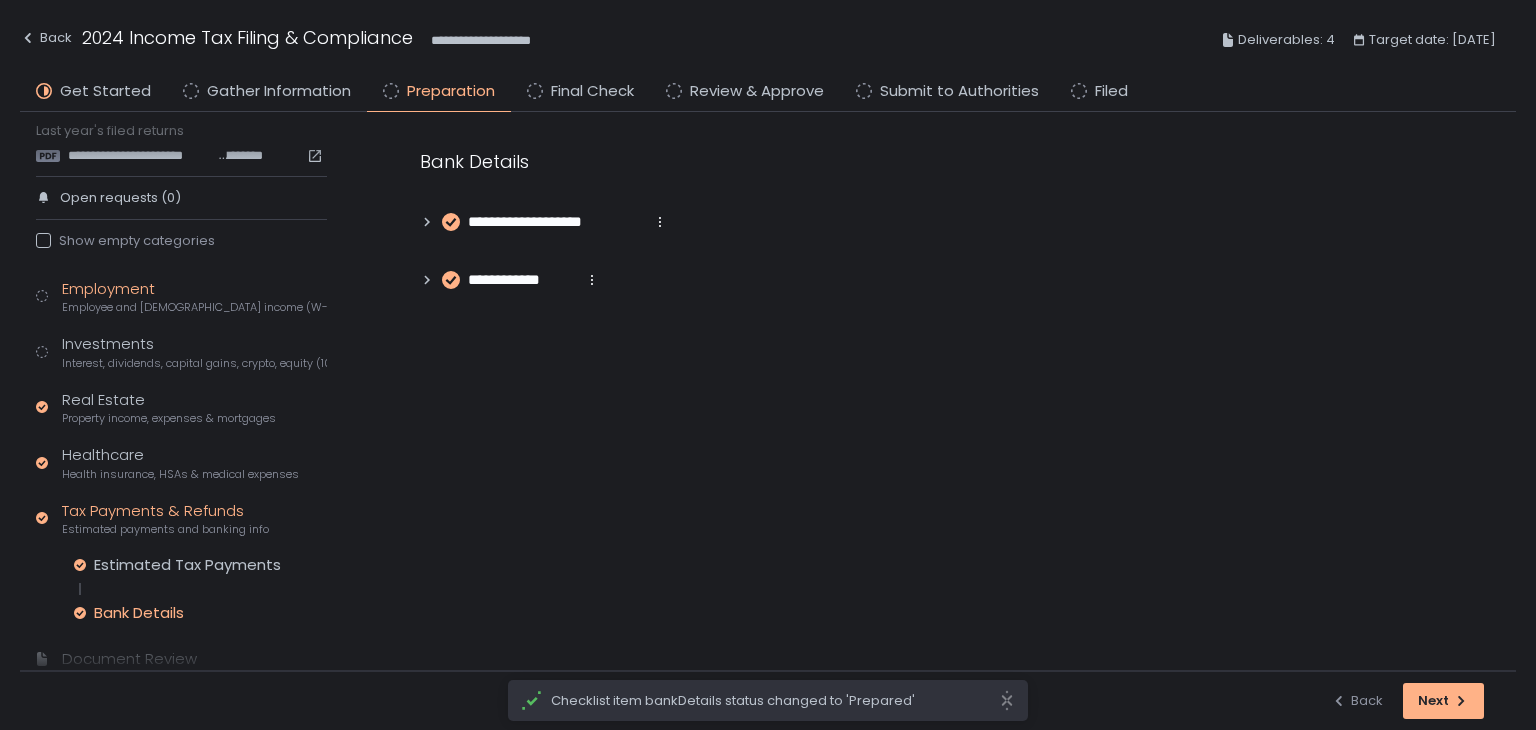 scroll, scrollTop: 0, scrollLeft: 0, axis: both 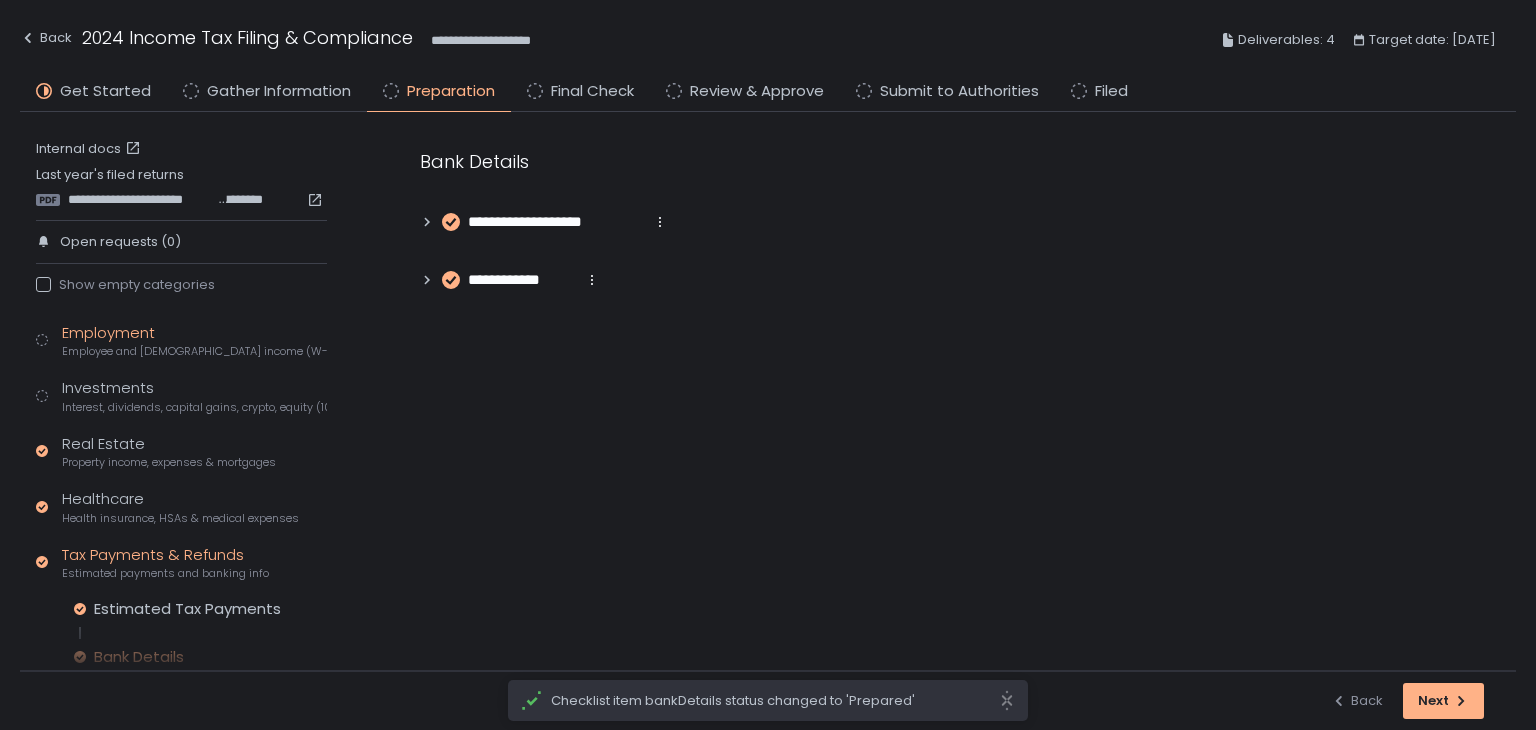 click on "Employment Employee and [DEMOGRAPHIC_DATA] income (W-2s)" 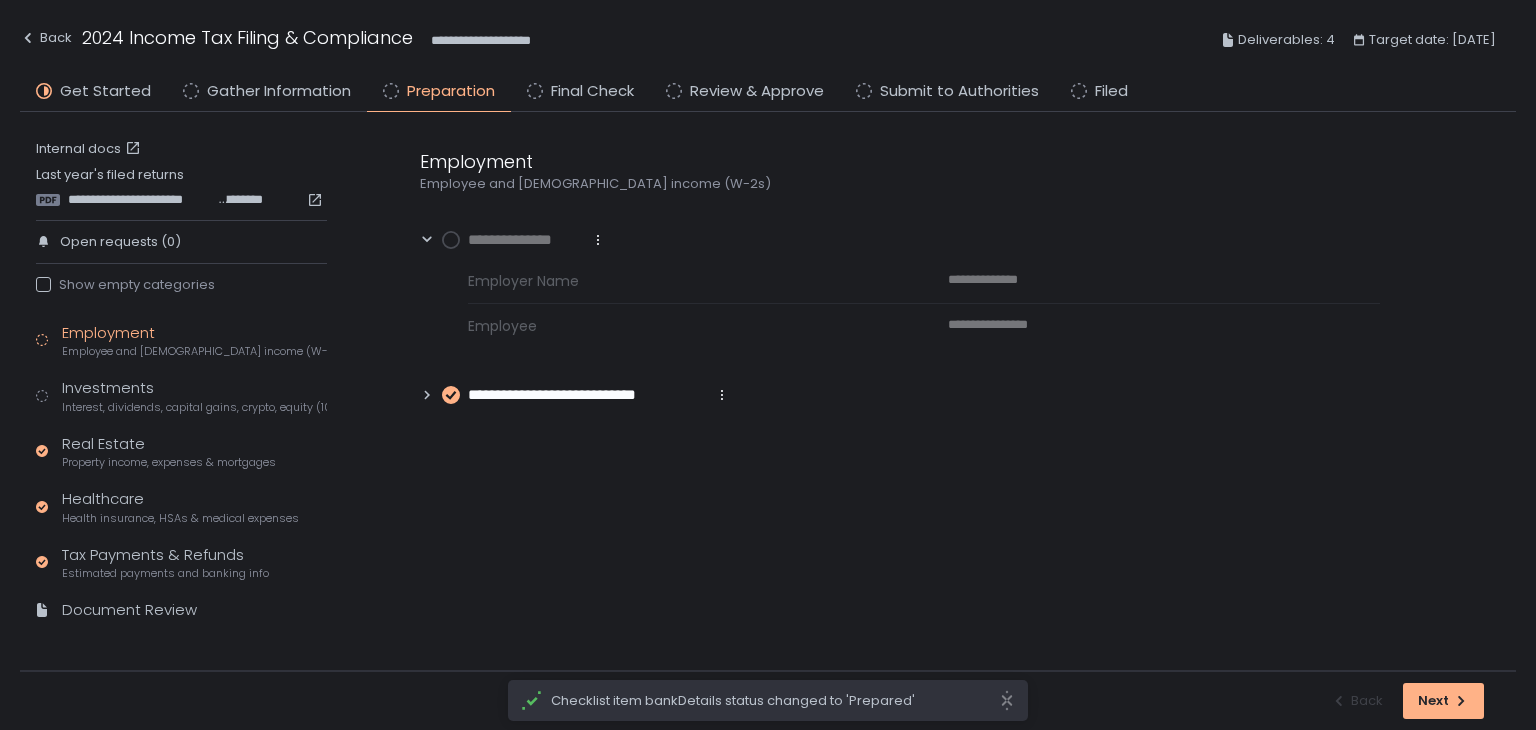 click on "Employment Employee and [DEMOGRAPHIC_DATA] income (W-2s) Investments Interest, dividends, capital gains, crypto, equity (1099s, K-1s) Real Estate Property income, expenses & mortgages Healthcare Health insurance, HSAs & medical expenses Tax Payments & Refunds Estimated payments and banking info Document Review" at bounding box center [181, 481] 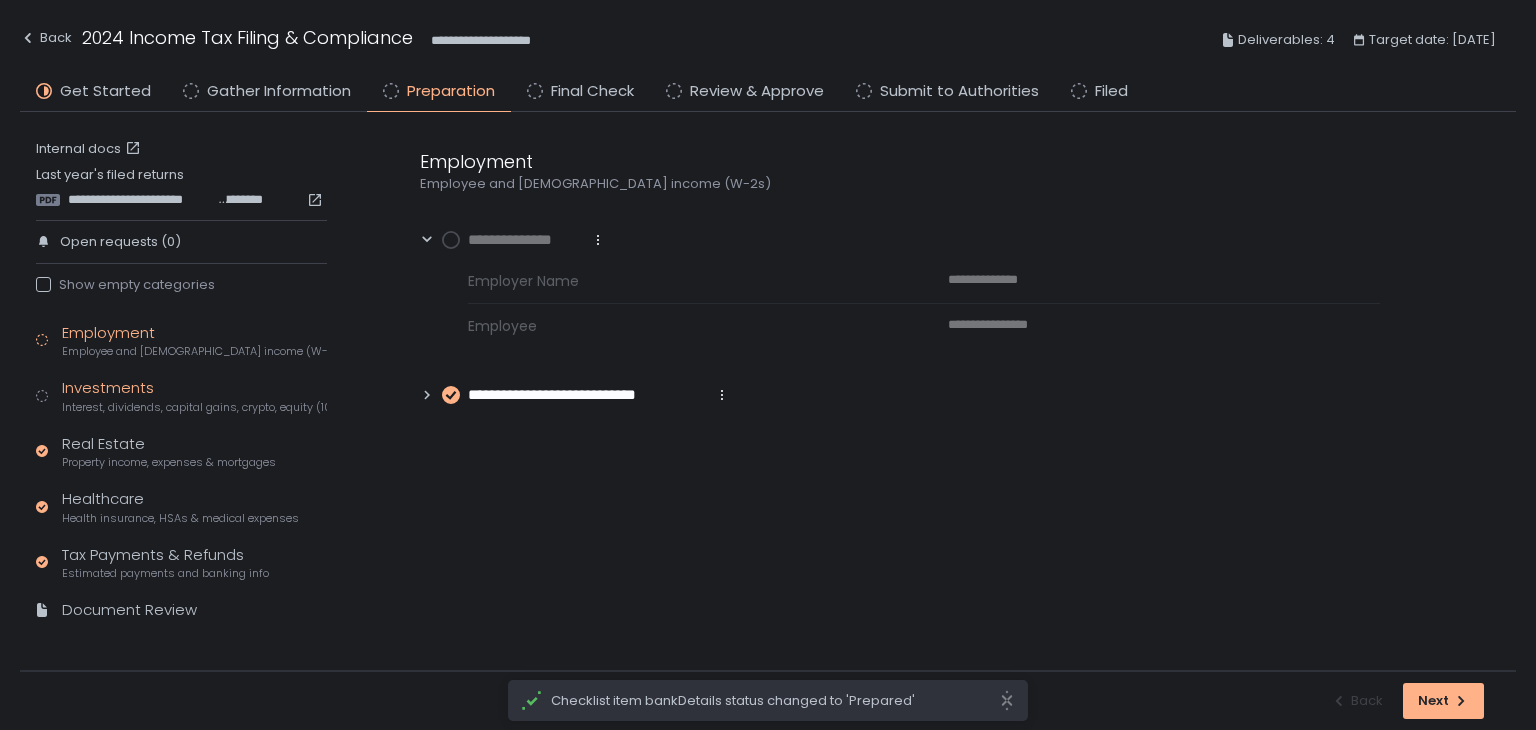 click on "Investments Interest, dividends, capital gains, crypto, equity (1099s, K-1s)" 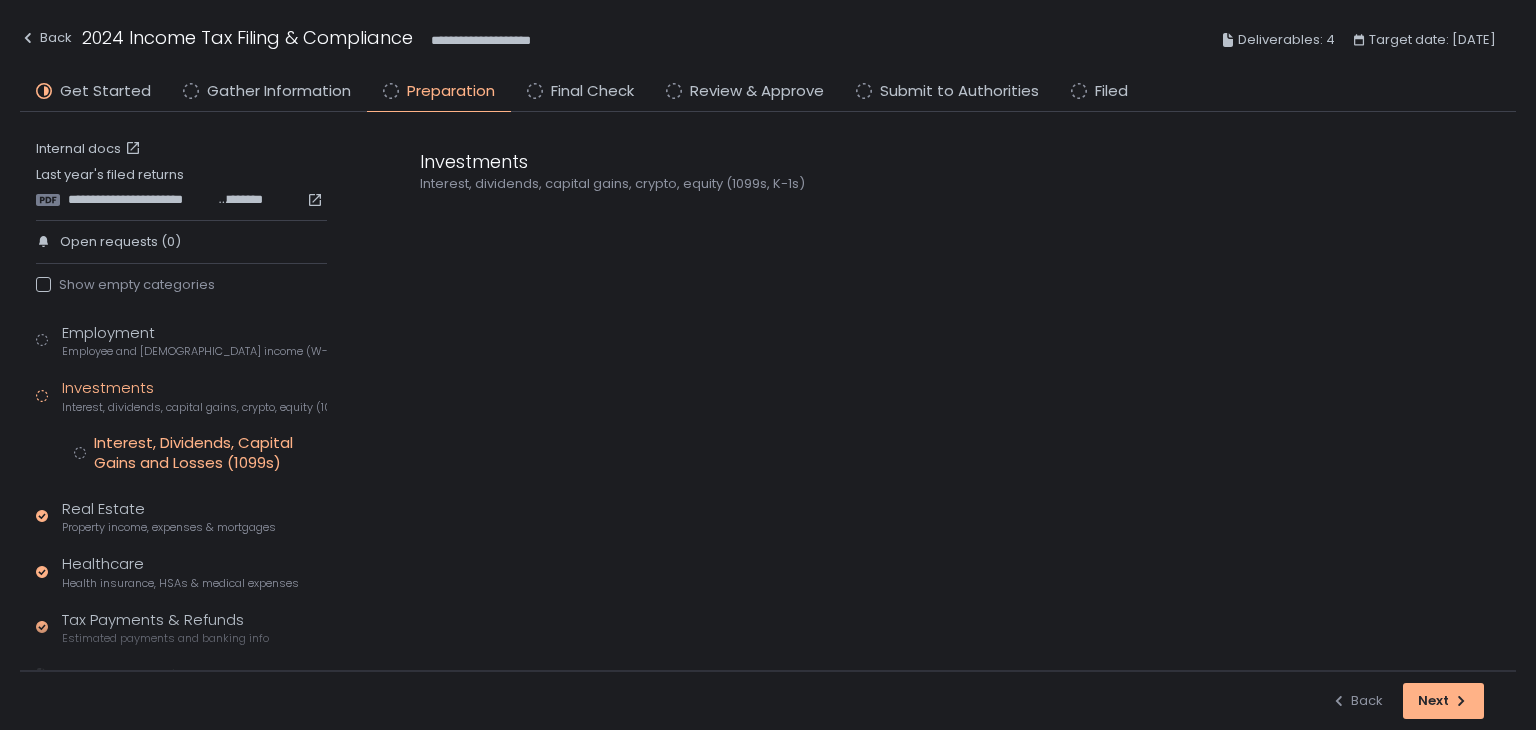 click on "Interest, Dividends, Capital Gains and Losses (1099s)" 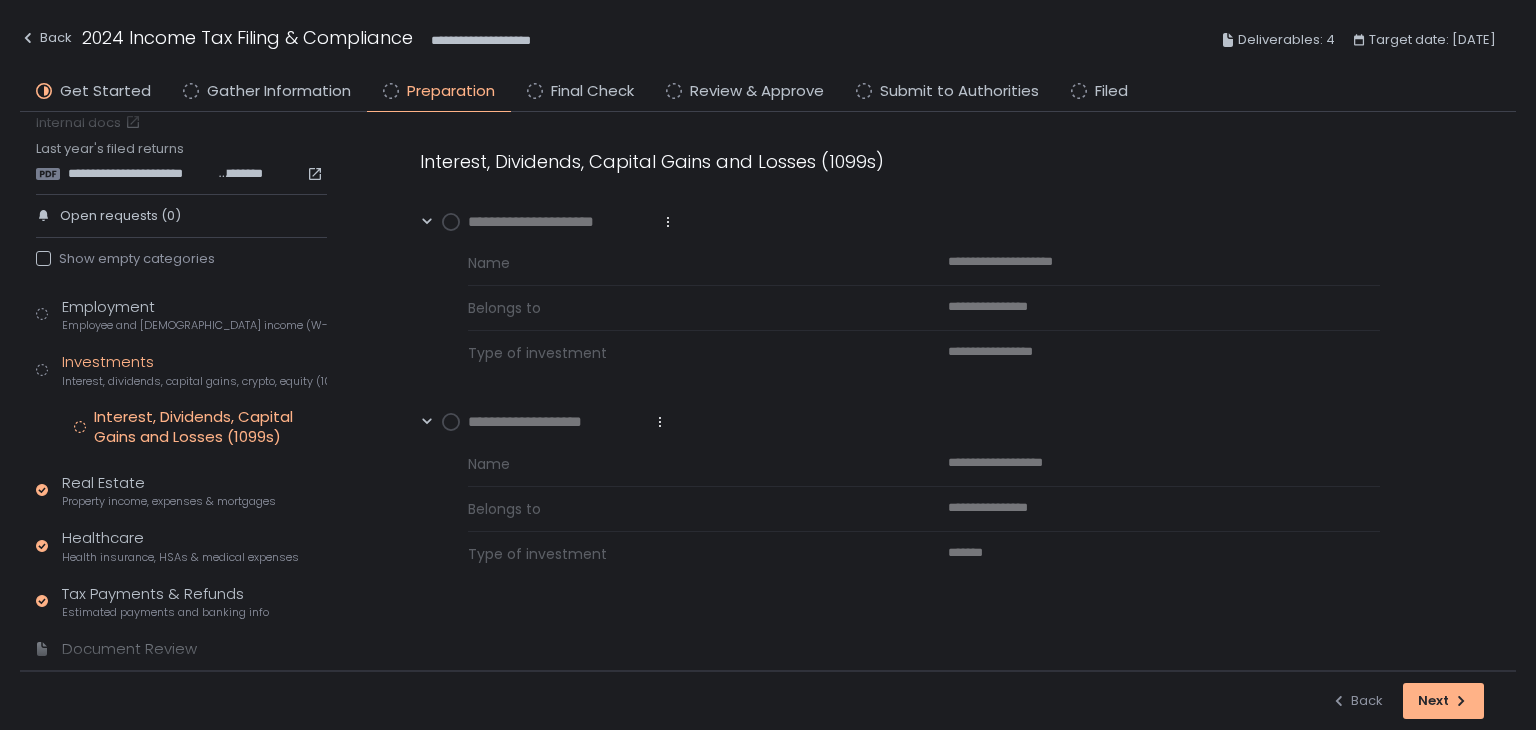 scroll, scrollTop: 0, scrollLeft: 0, axis: both 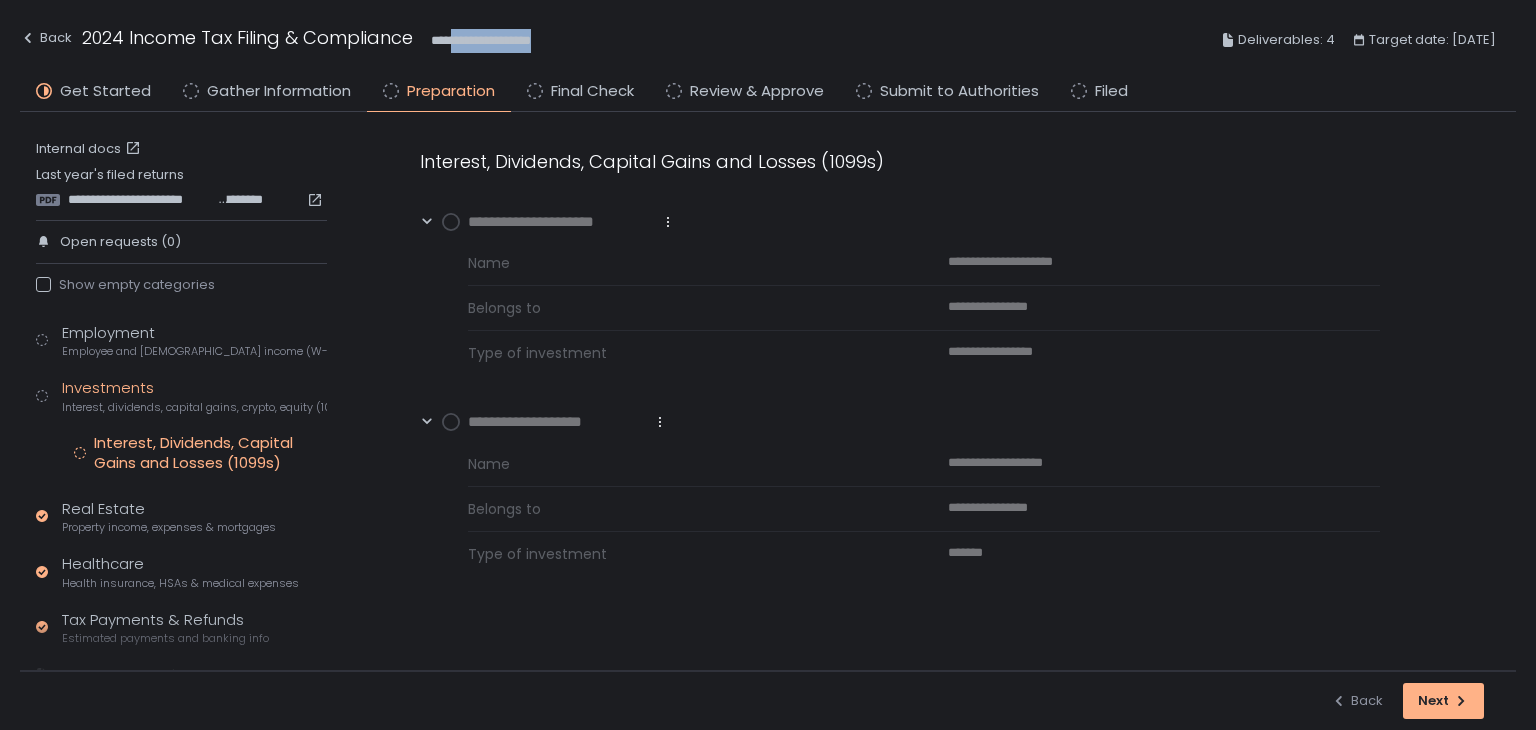 drag, startPoint x: 576, startPoint y: 37, endPoint x: 456, endPoint y: 29, distance: 120.26637 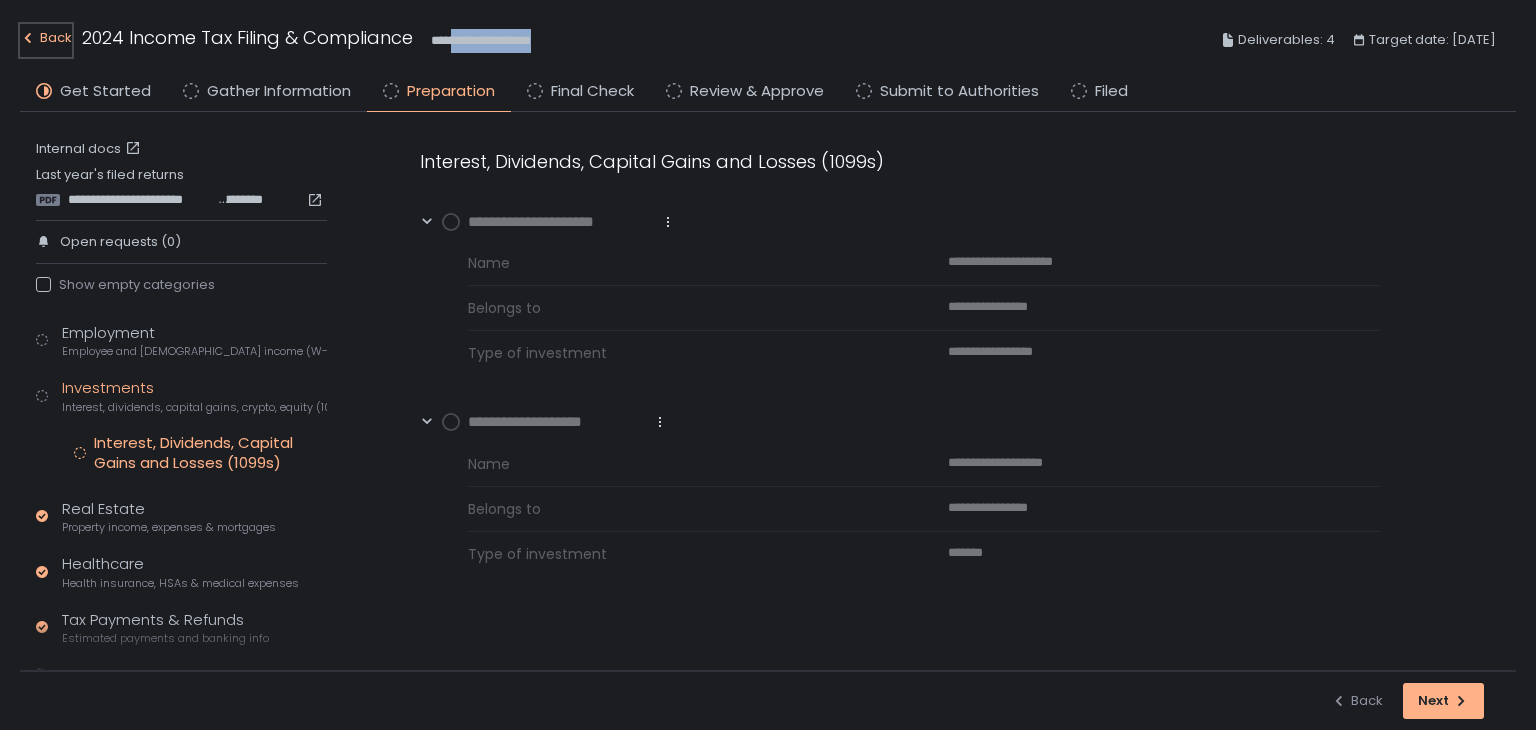 click on "Back" 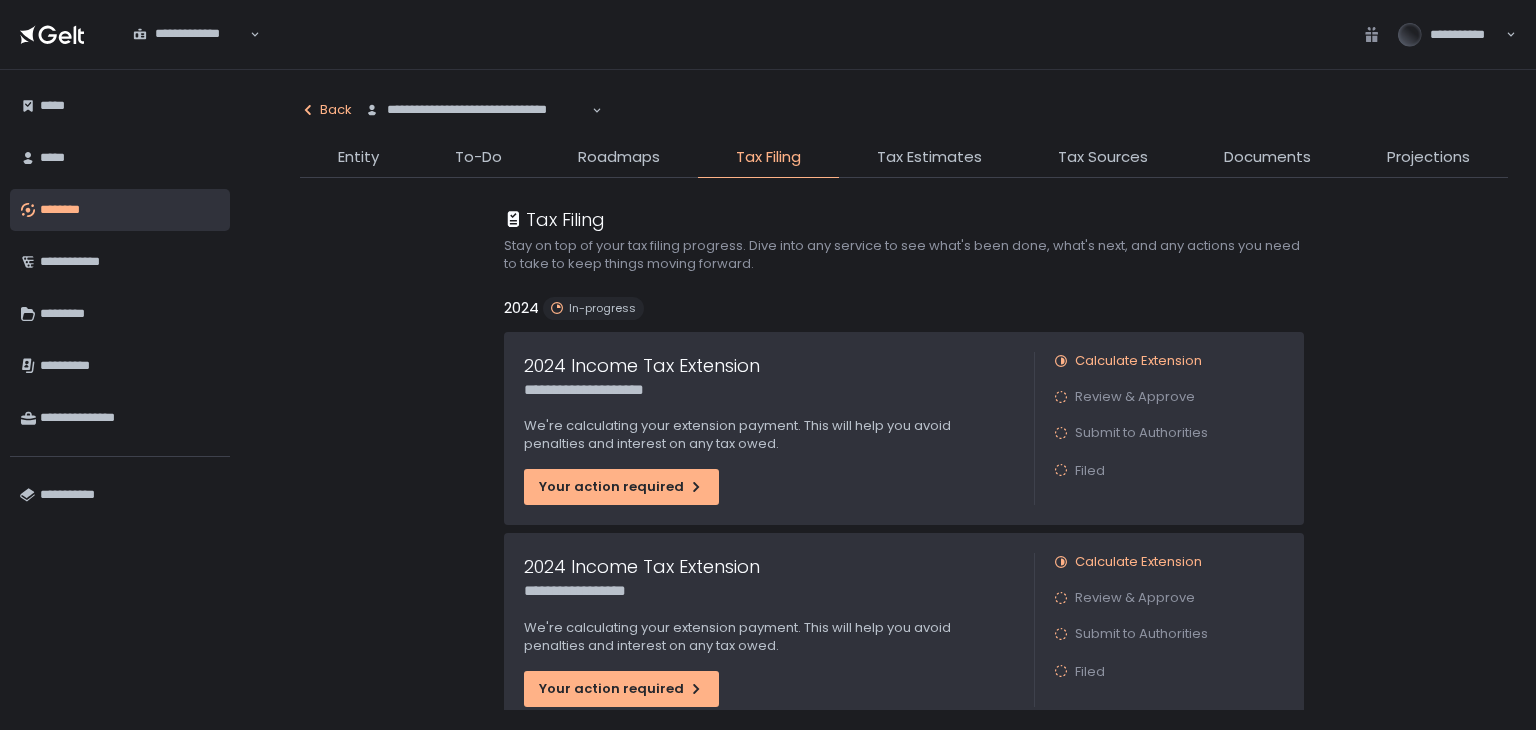 click 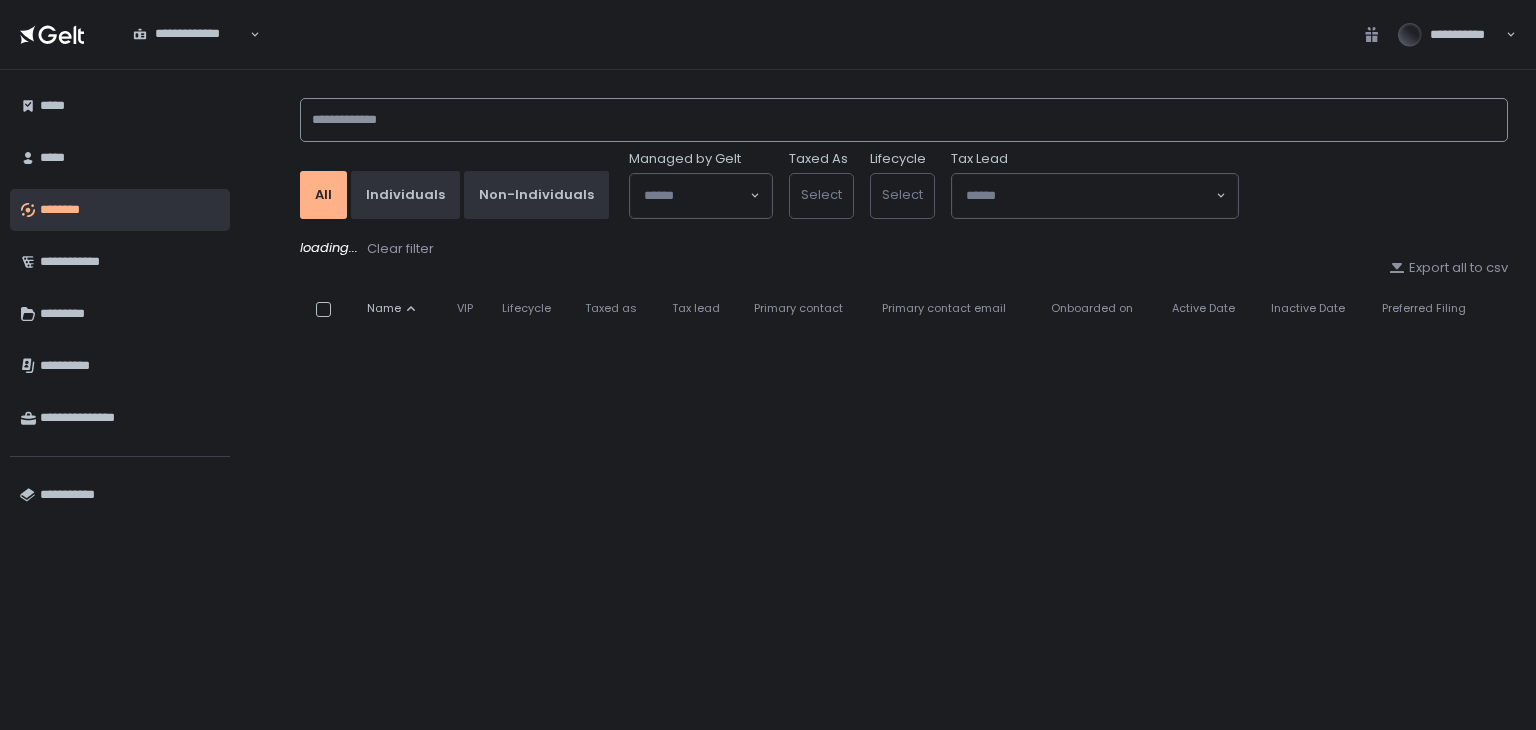 click 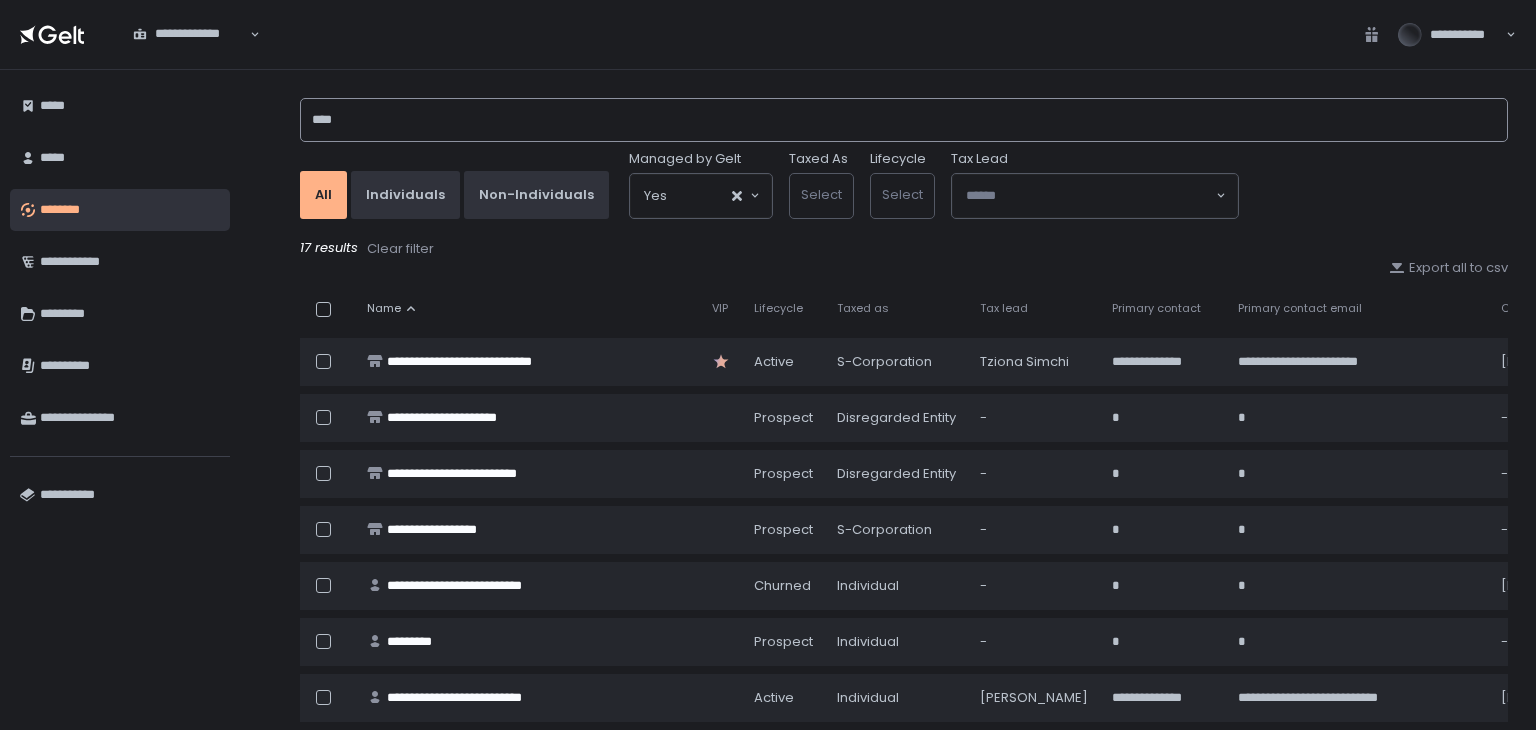 drag, startPoint x: 364, startPoint y: 116, endPoint x: 307, endPoint y: 121, distance: 57.21888 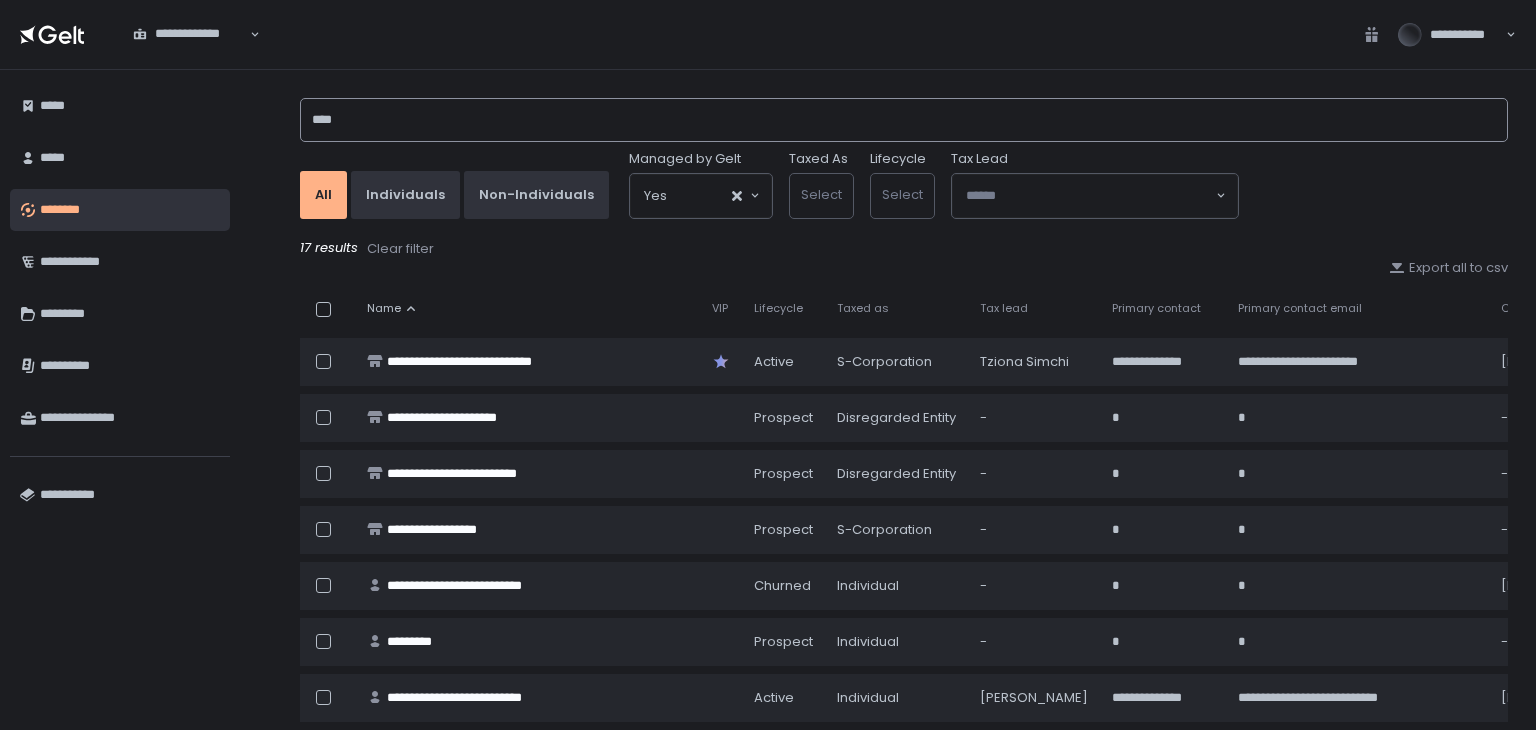 click on "****" 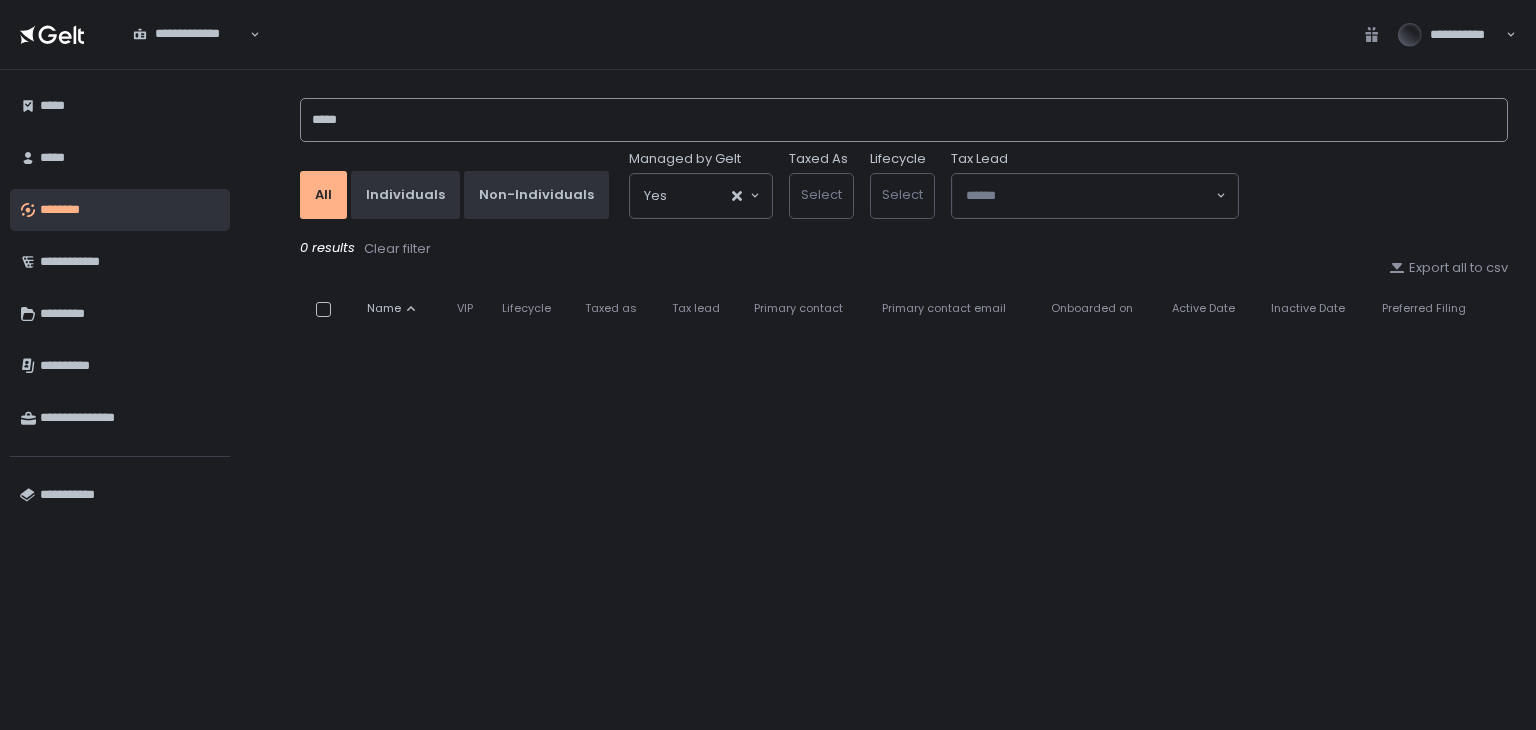 drag, startPoint x: 469, startPoint y: 114, endPoint x: 257, endPoint y: 121, distance: 212.11554 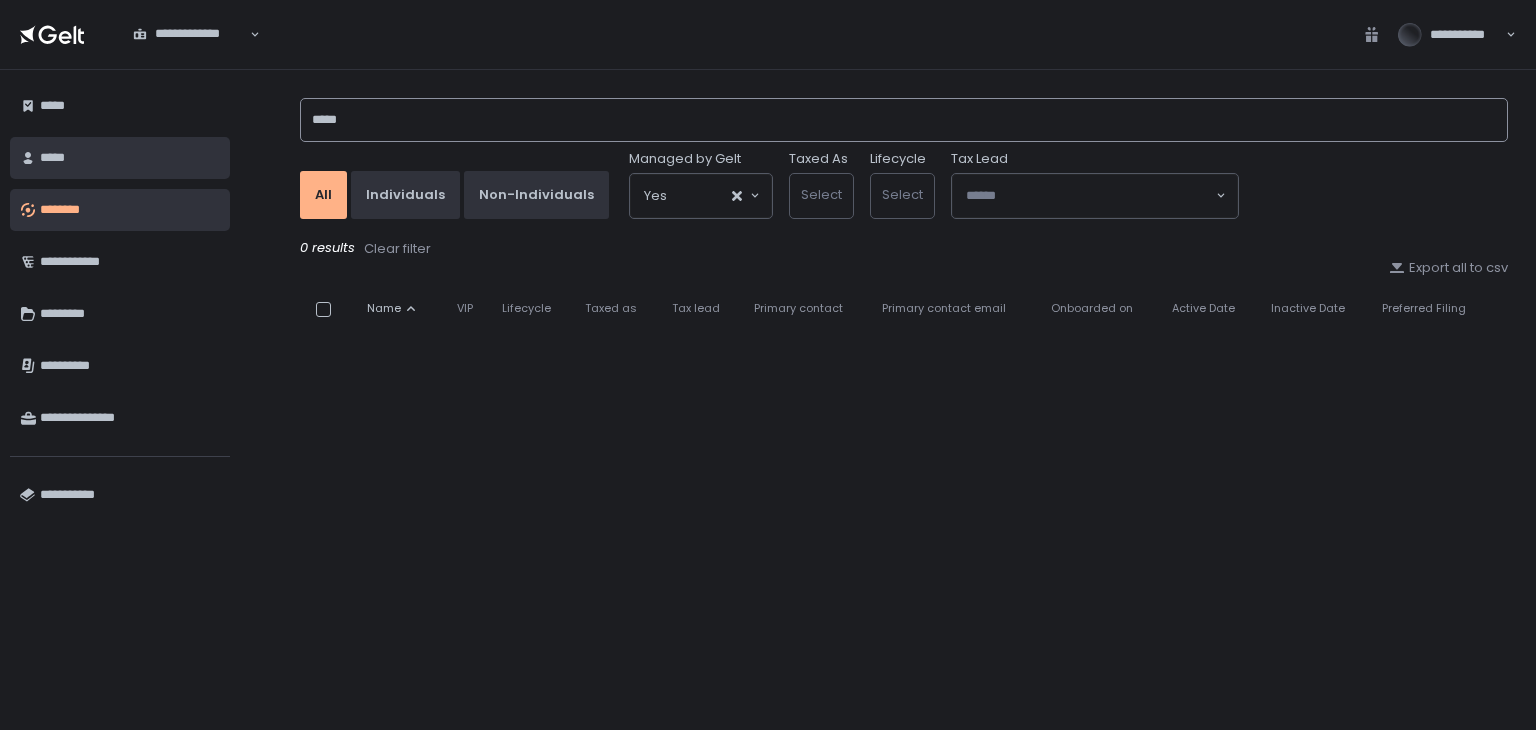 type on "*****" 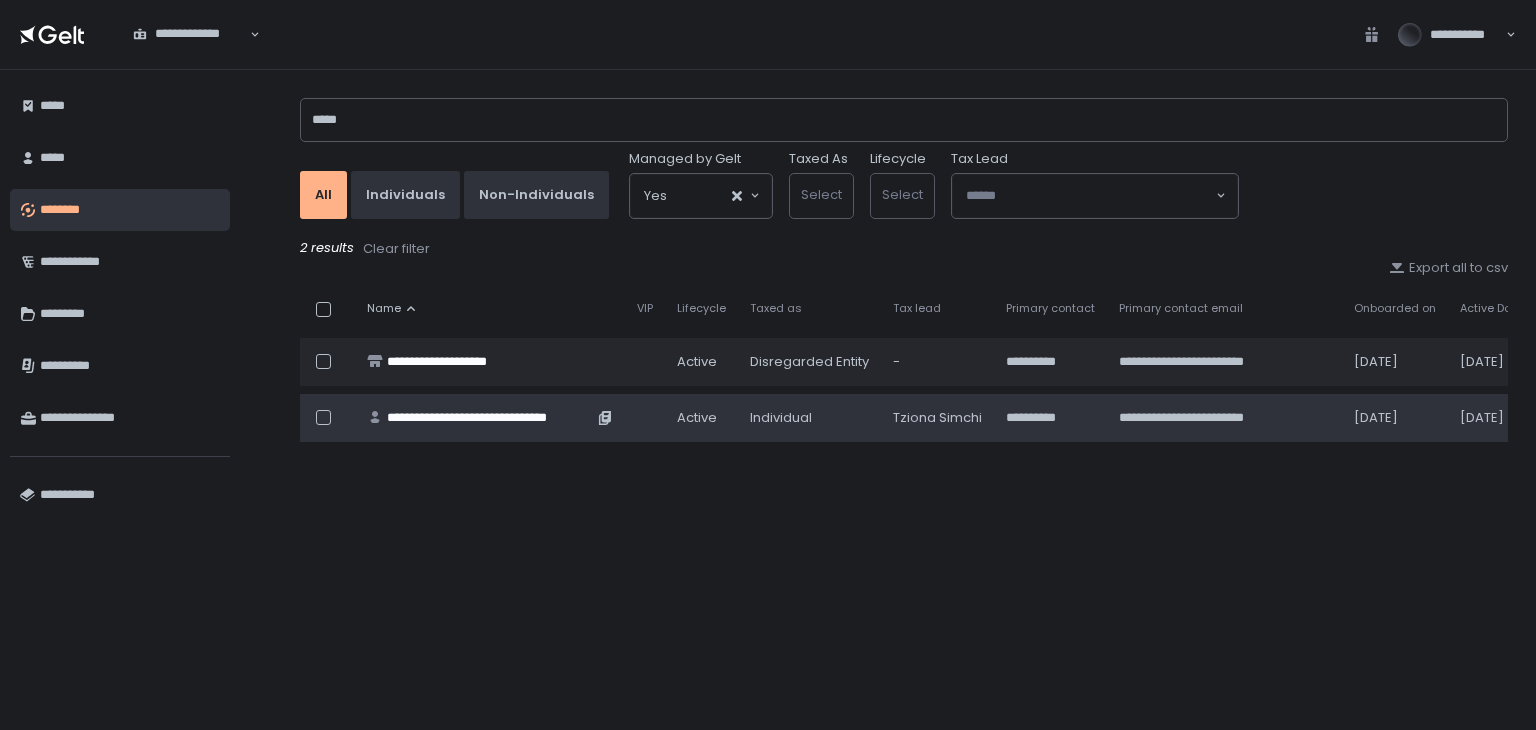 click on "**********" at bounding box center (490, 418) 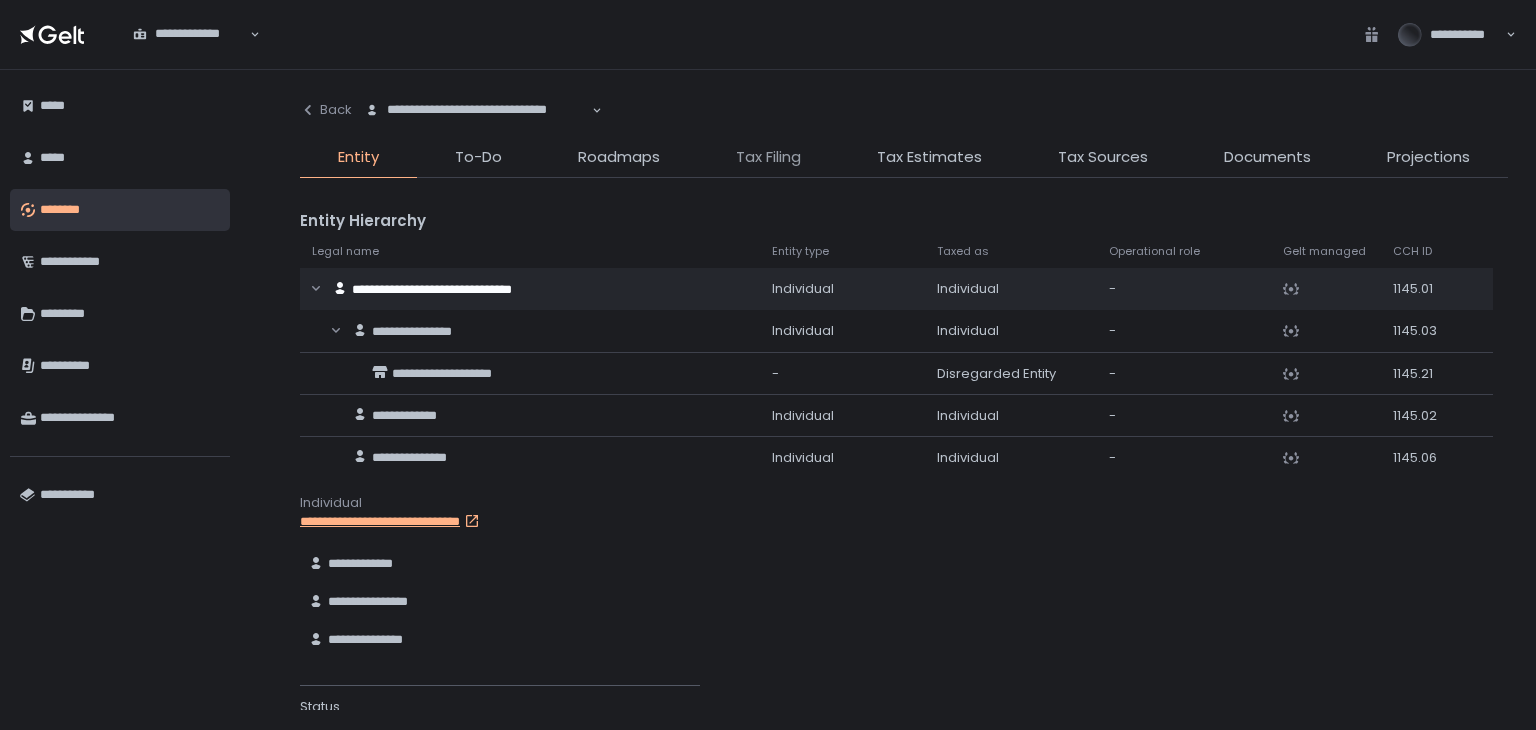 click on "Tax Filing" at bounding box center [768, 157] 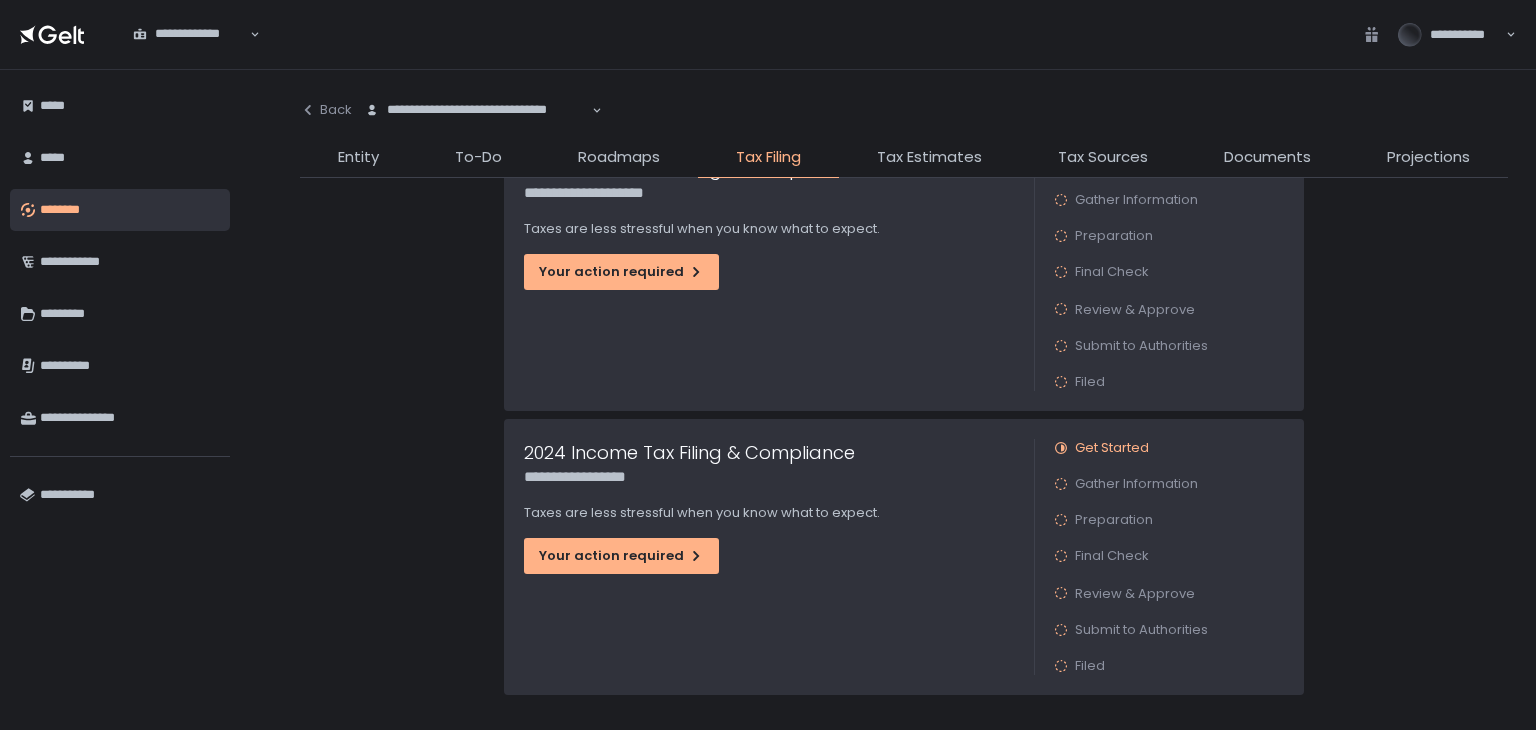 scroll, scrollTop: 608, scrollLeft: 0, axis: vertical 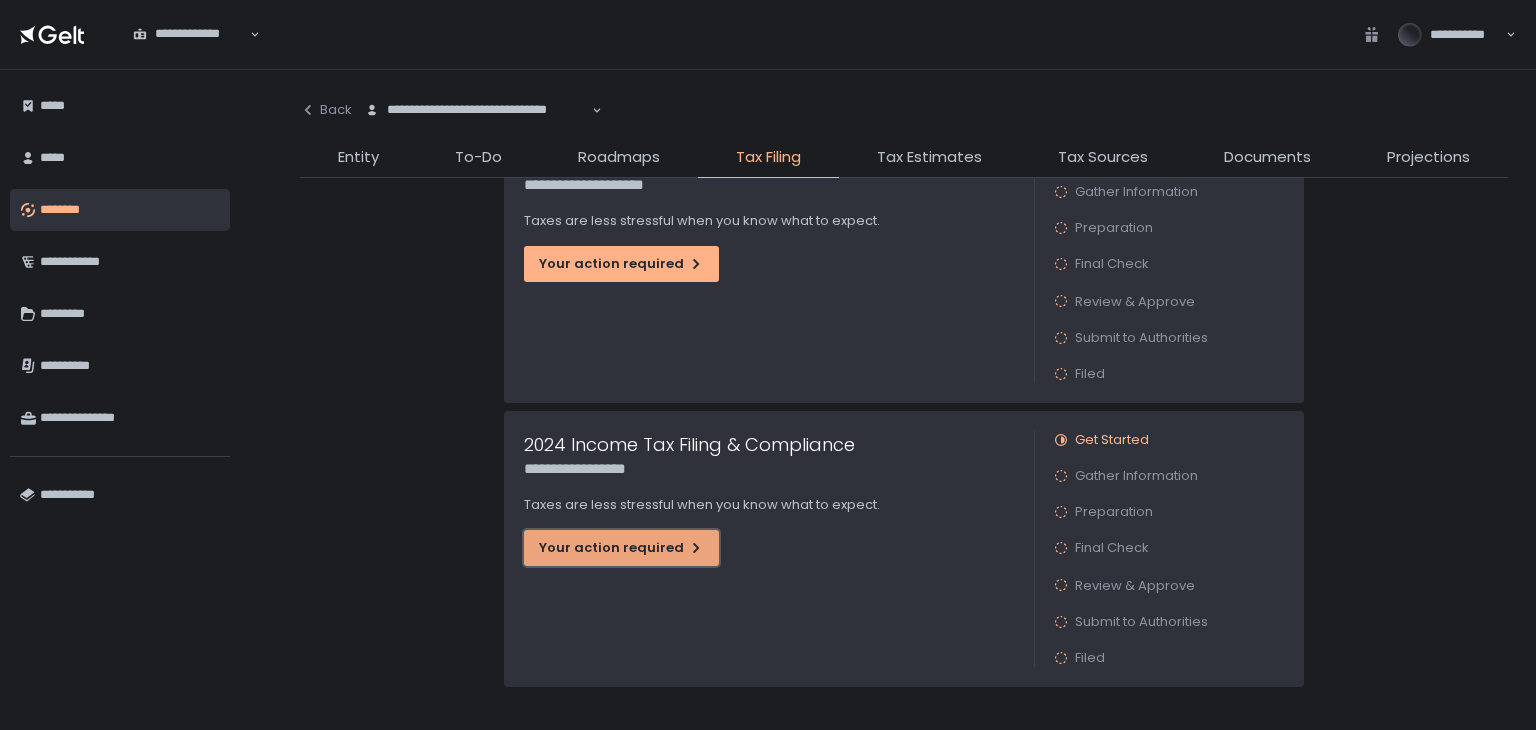 click on "Your action required" 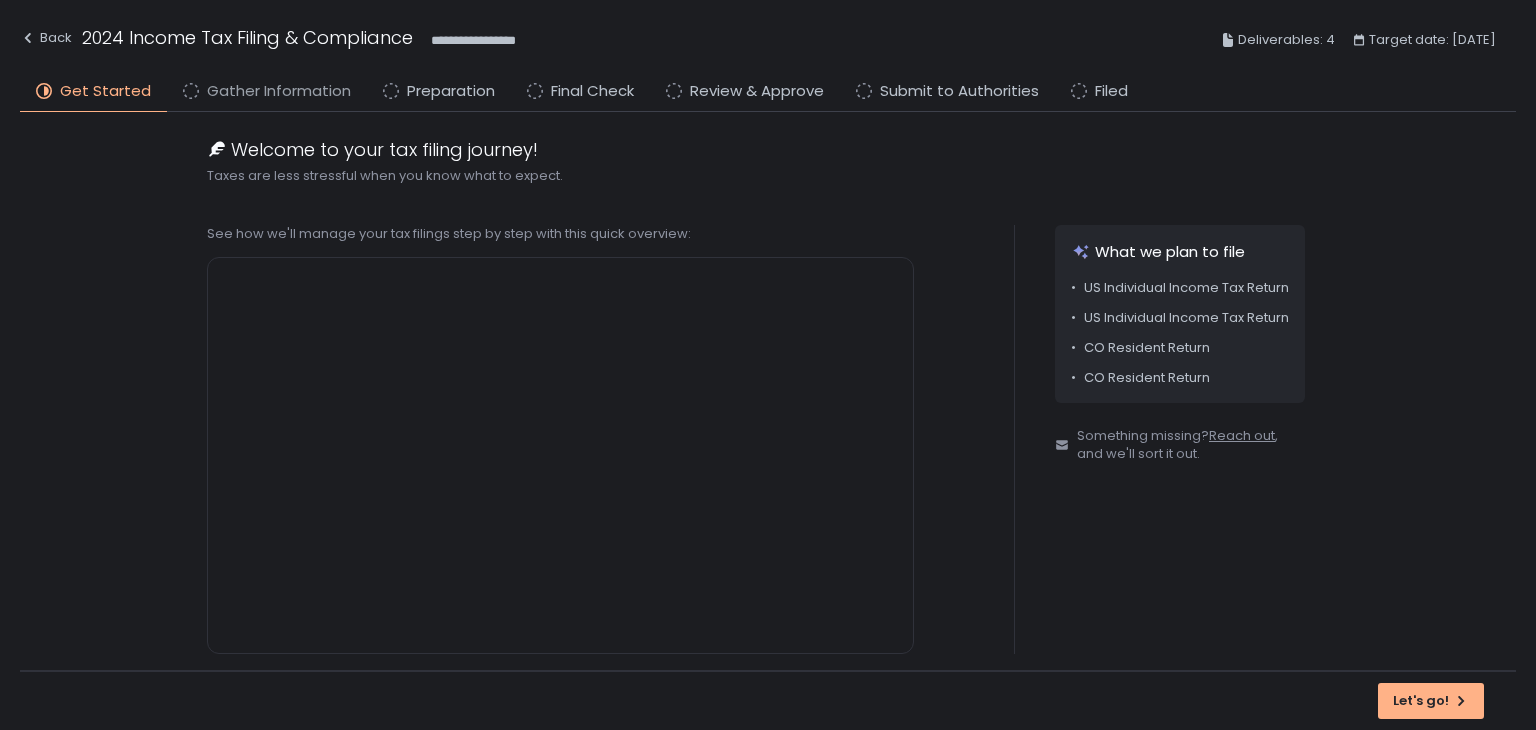 click on "Gather Information" at bounding box center (279, 91) 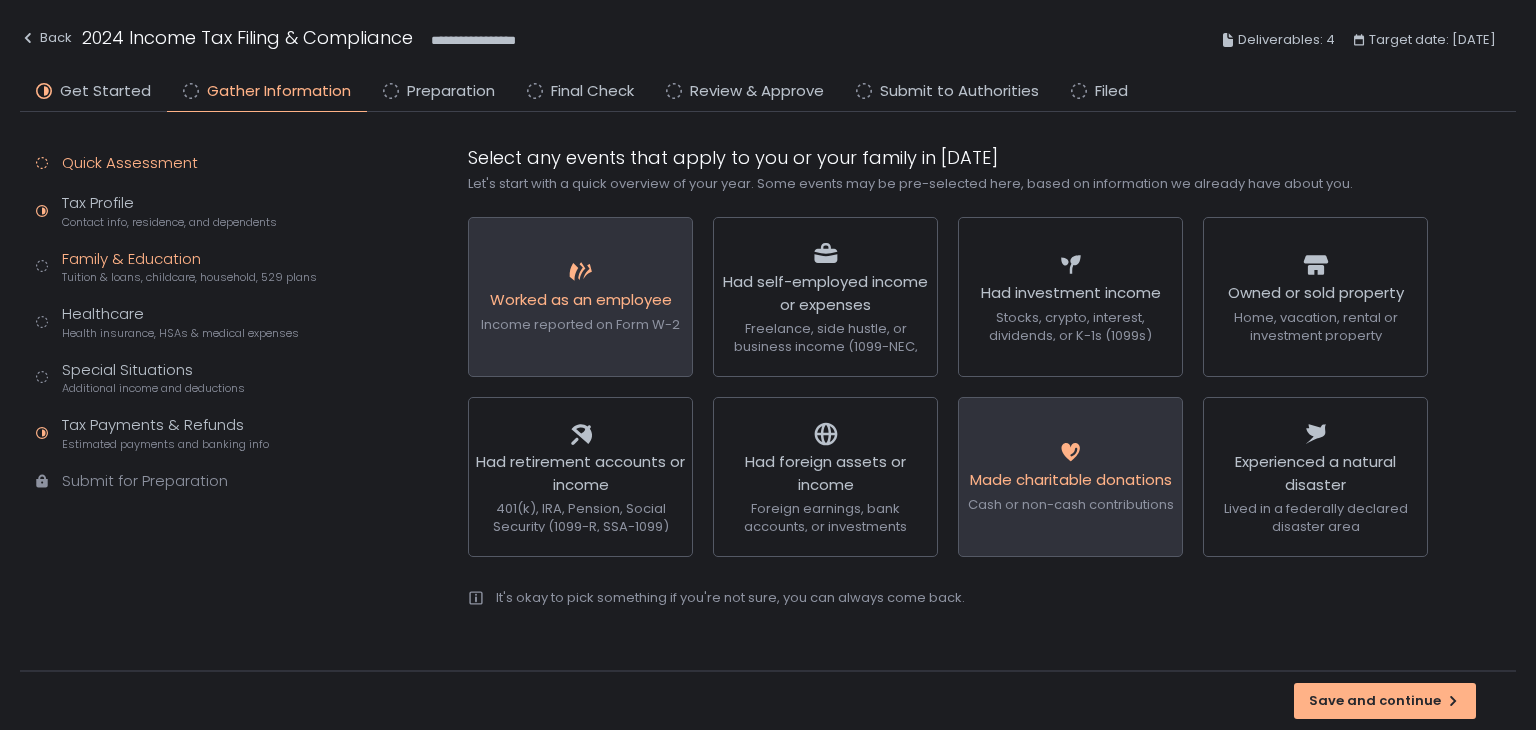 click on "Family & Education Tuition & loans, childcare, household, 529 plans" 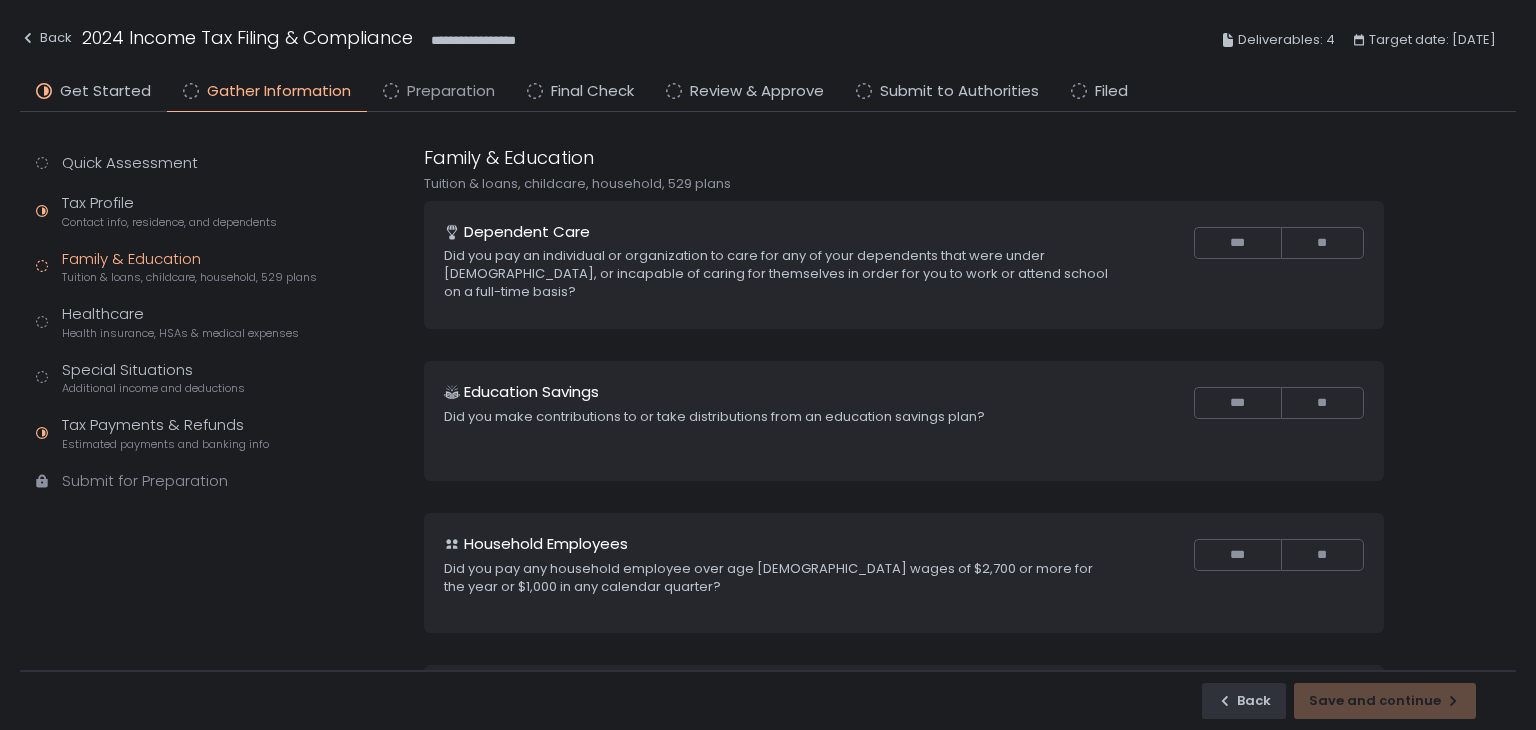 click on "Preparation" at bounding box center (451, 91) 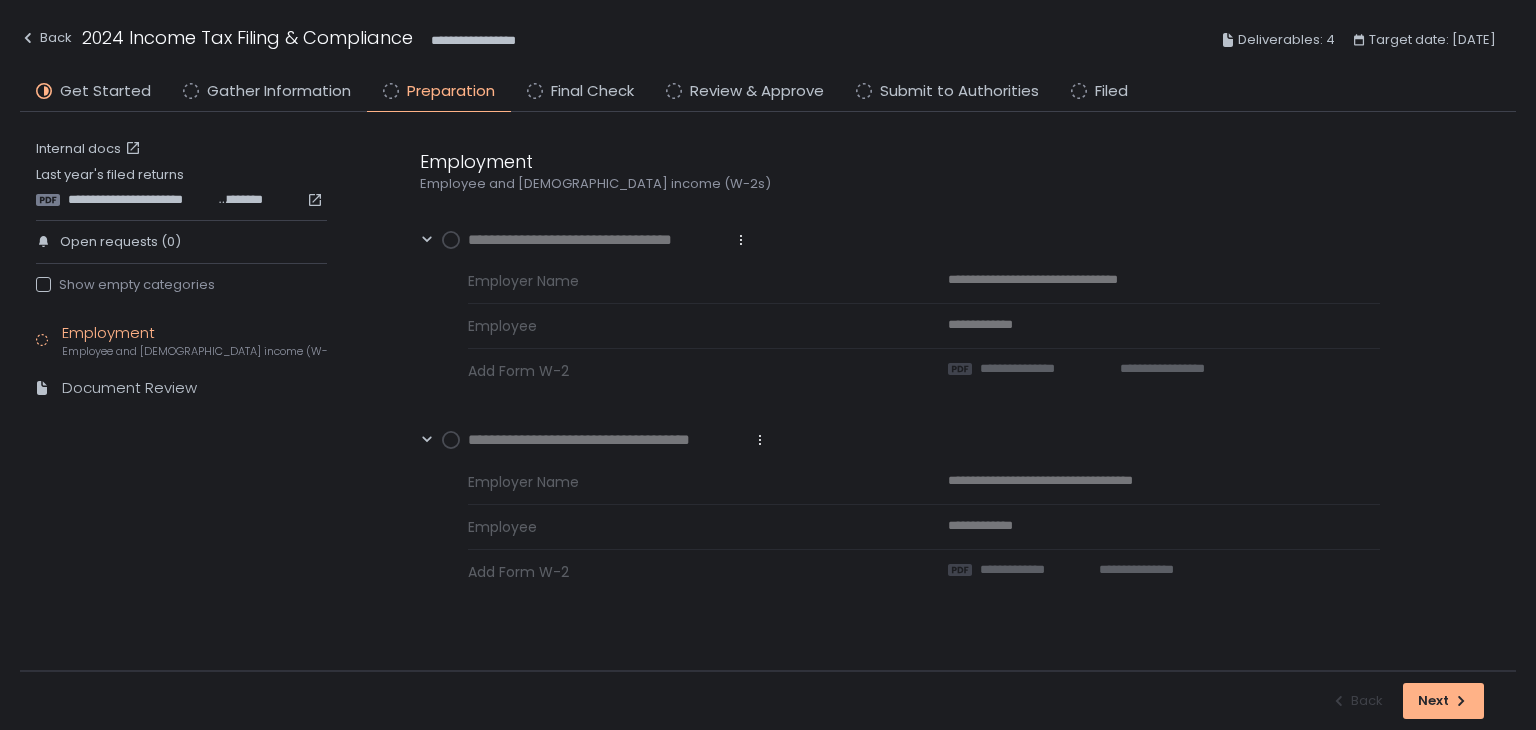 click on "Employment Employee and [DEMOGRAPHIC_DATA] income (W-2s)" 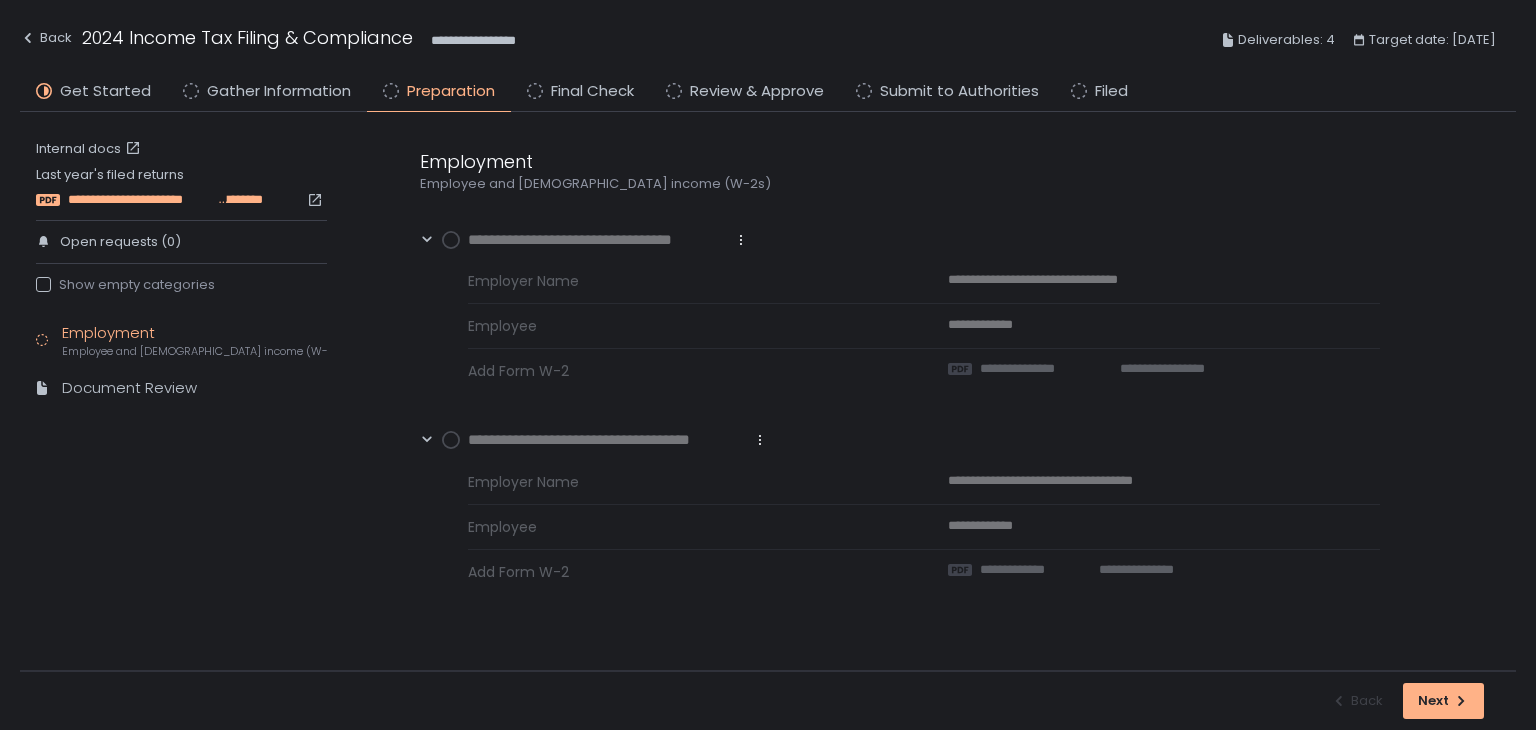 click on "**********" at bounding box center [141, 200] 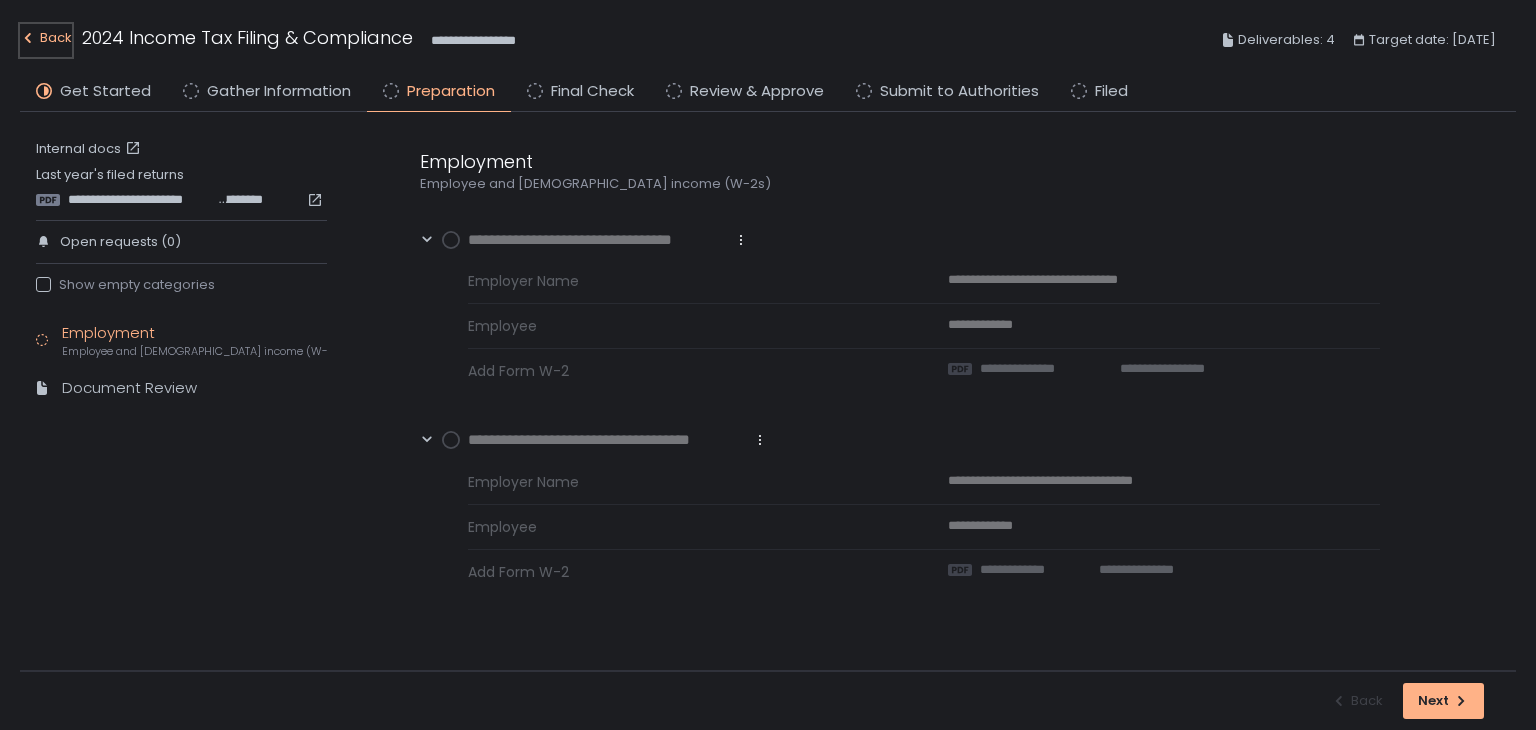 click on "Back" 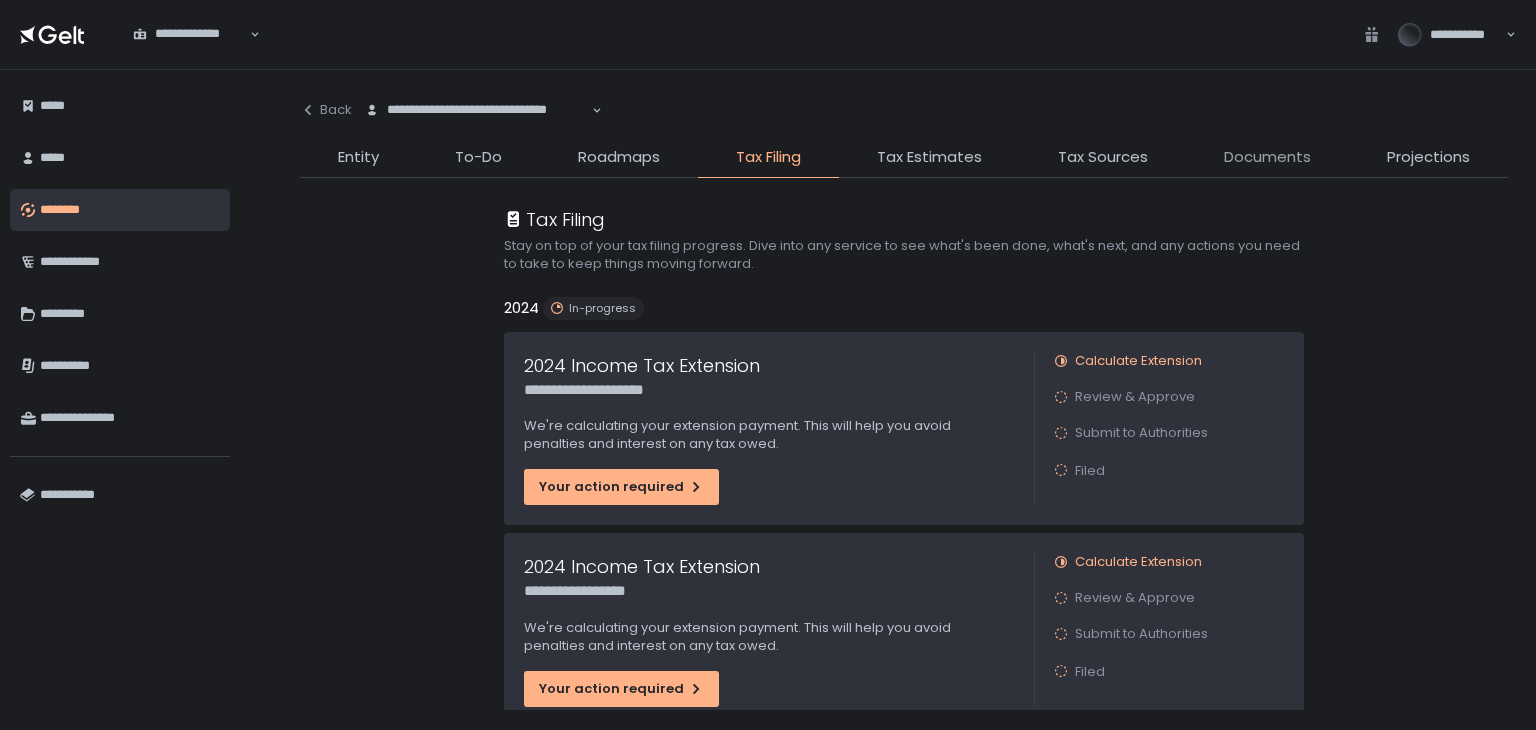 click on "Documents" at bounding box center (1267, 157) 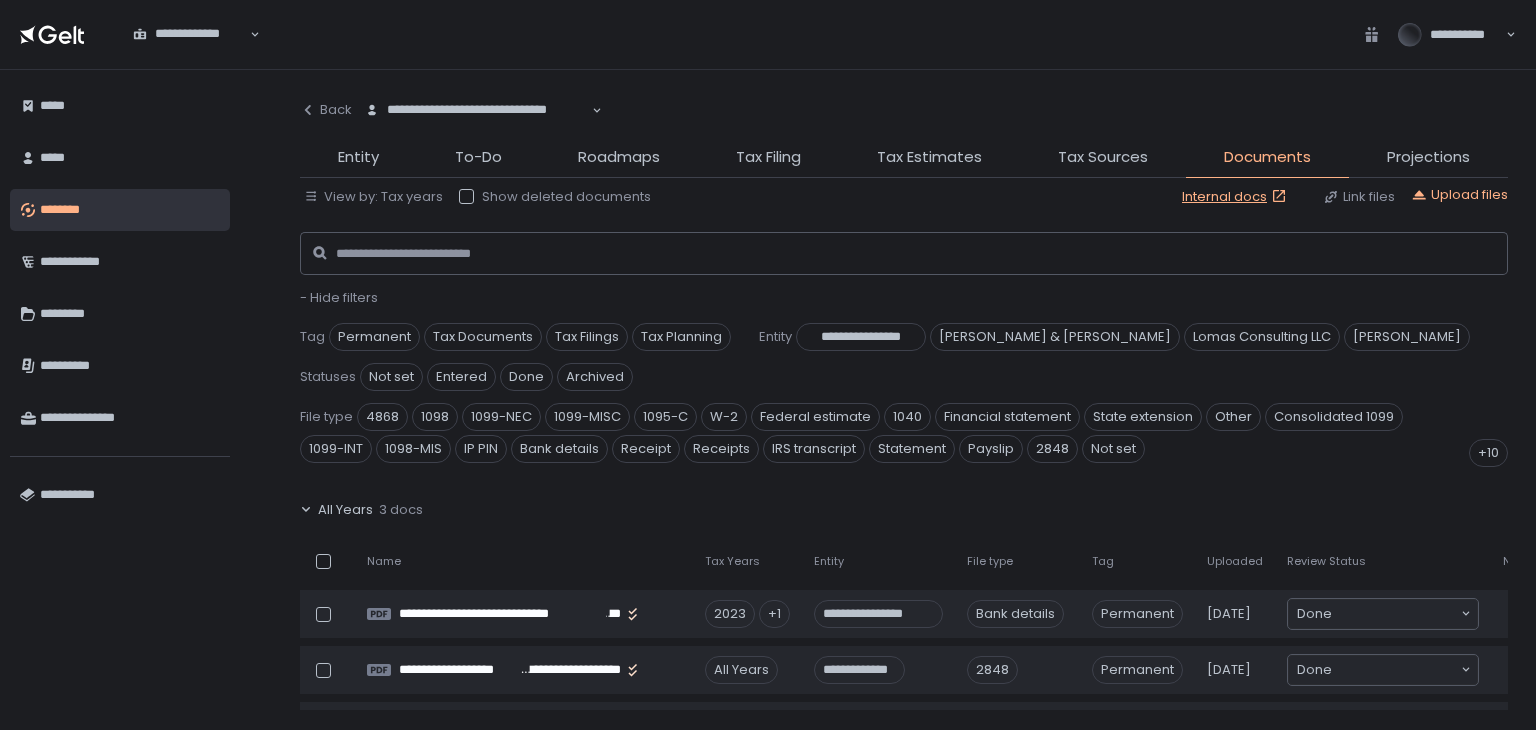 click on "All Years" 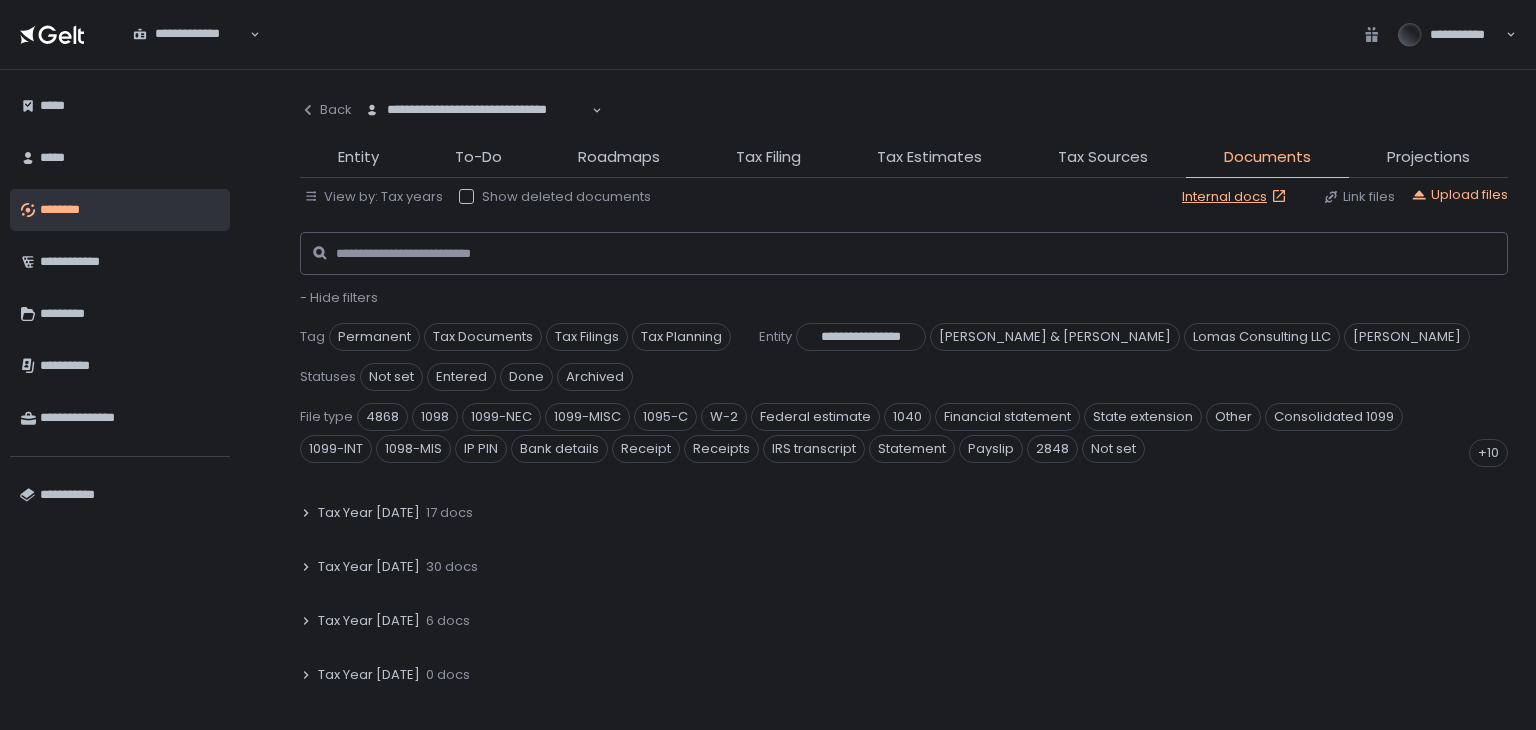 scroll, scrollTop: 200, scrollLeft: 0, axis: vertical 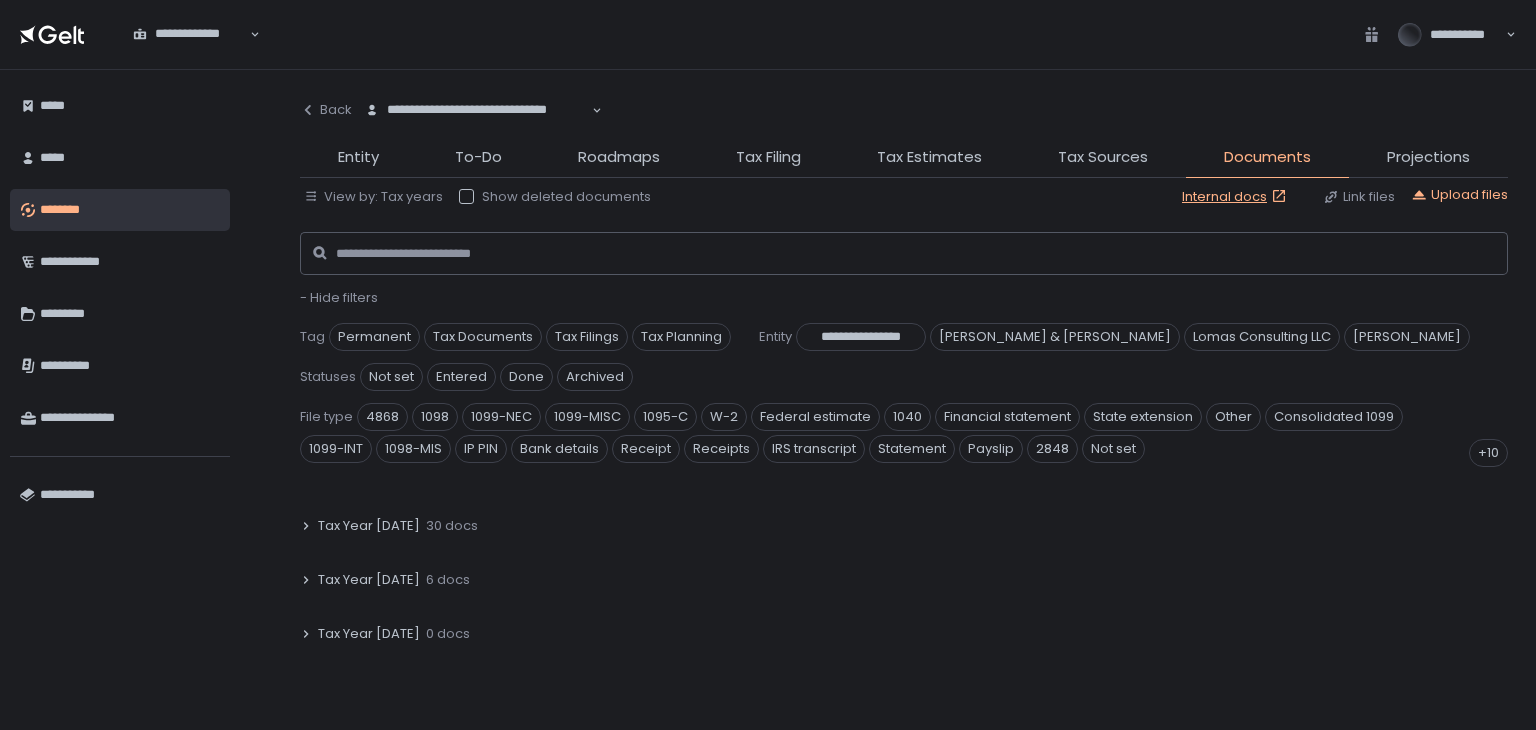 click 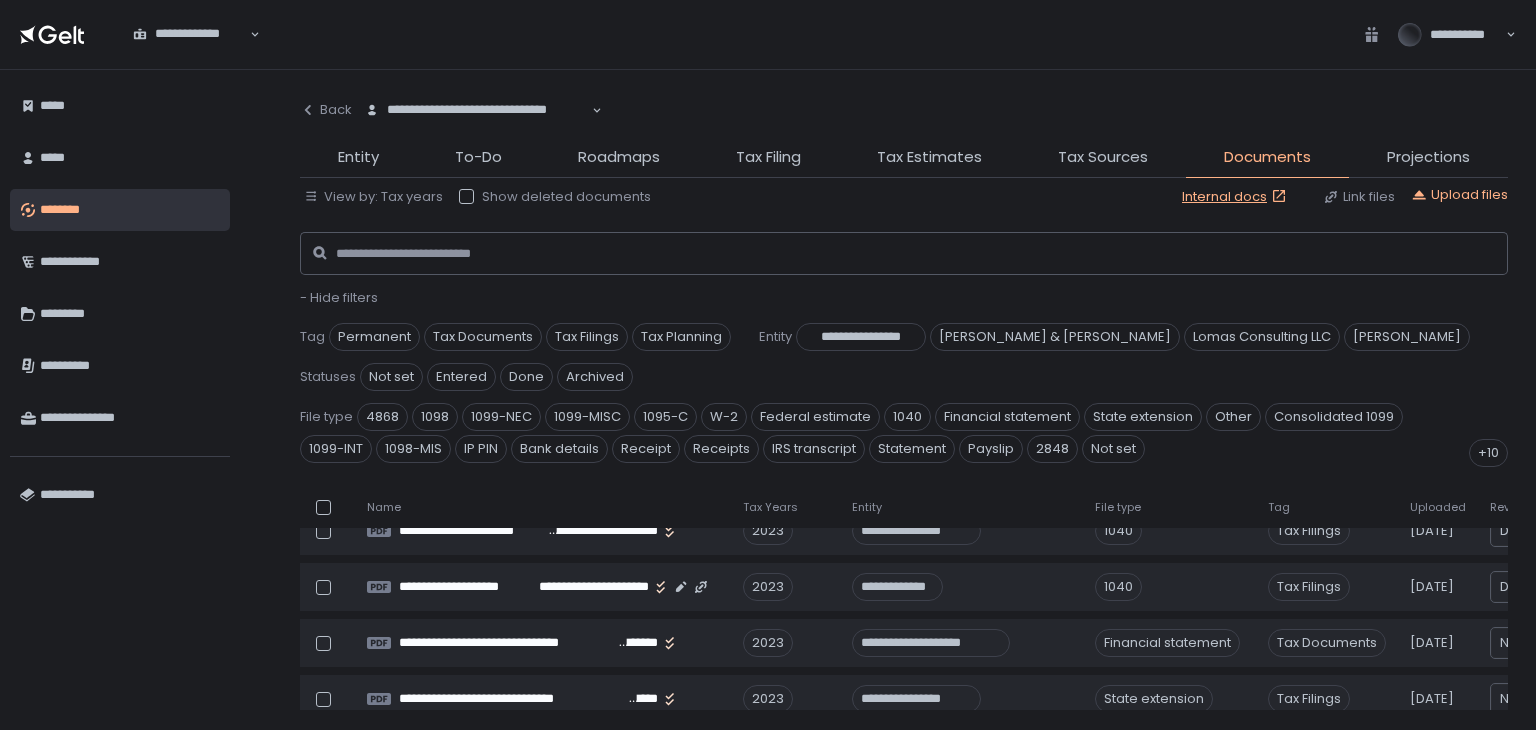 scroll, scrollTop: 300, scrollLeft: 0, axis: vertical 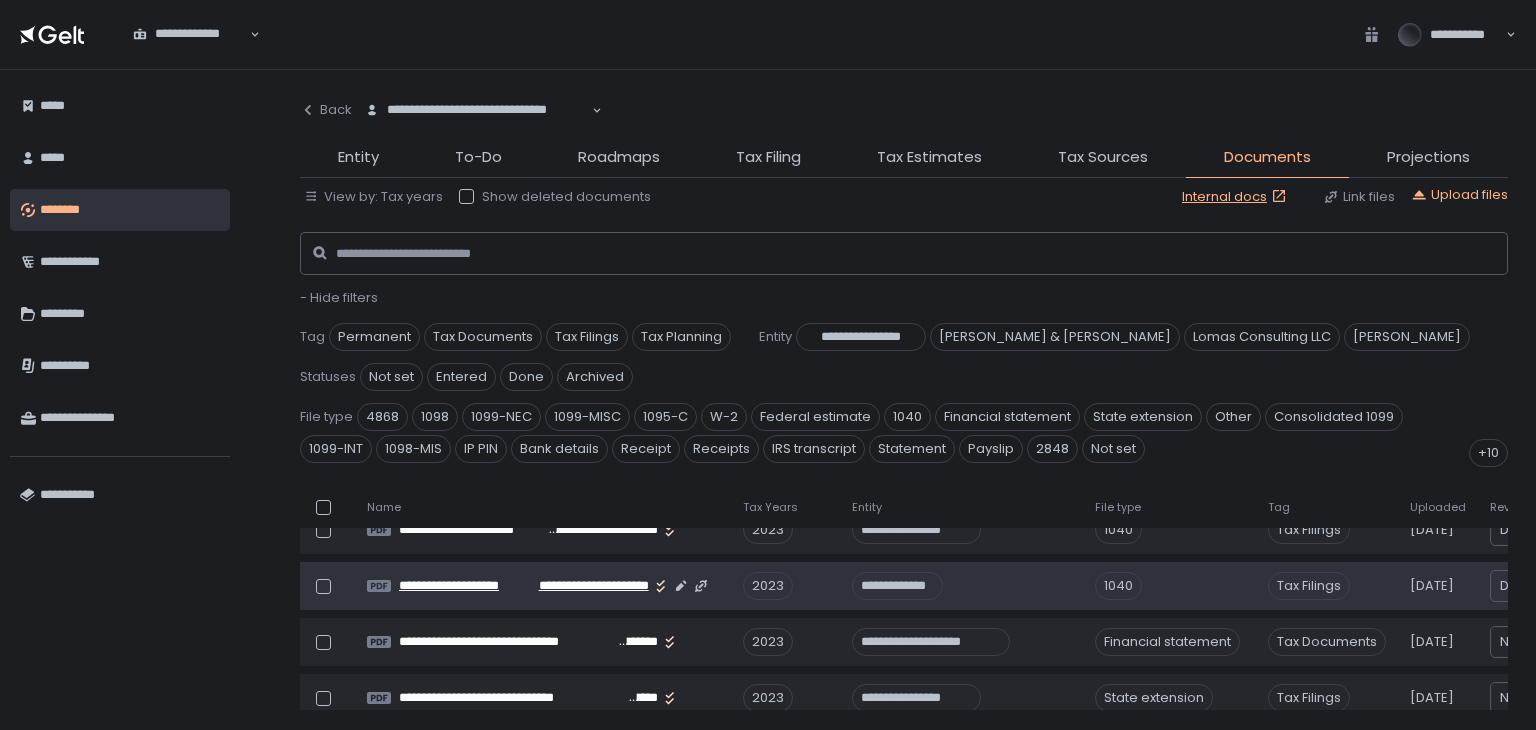 click on "**********" at bounding box center [590, 586] 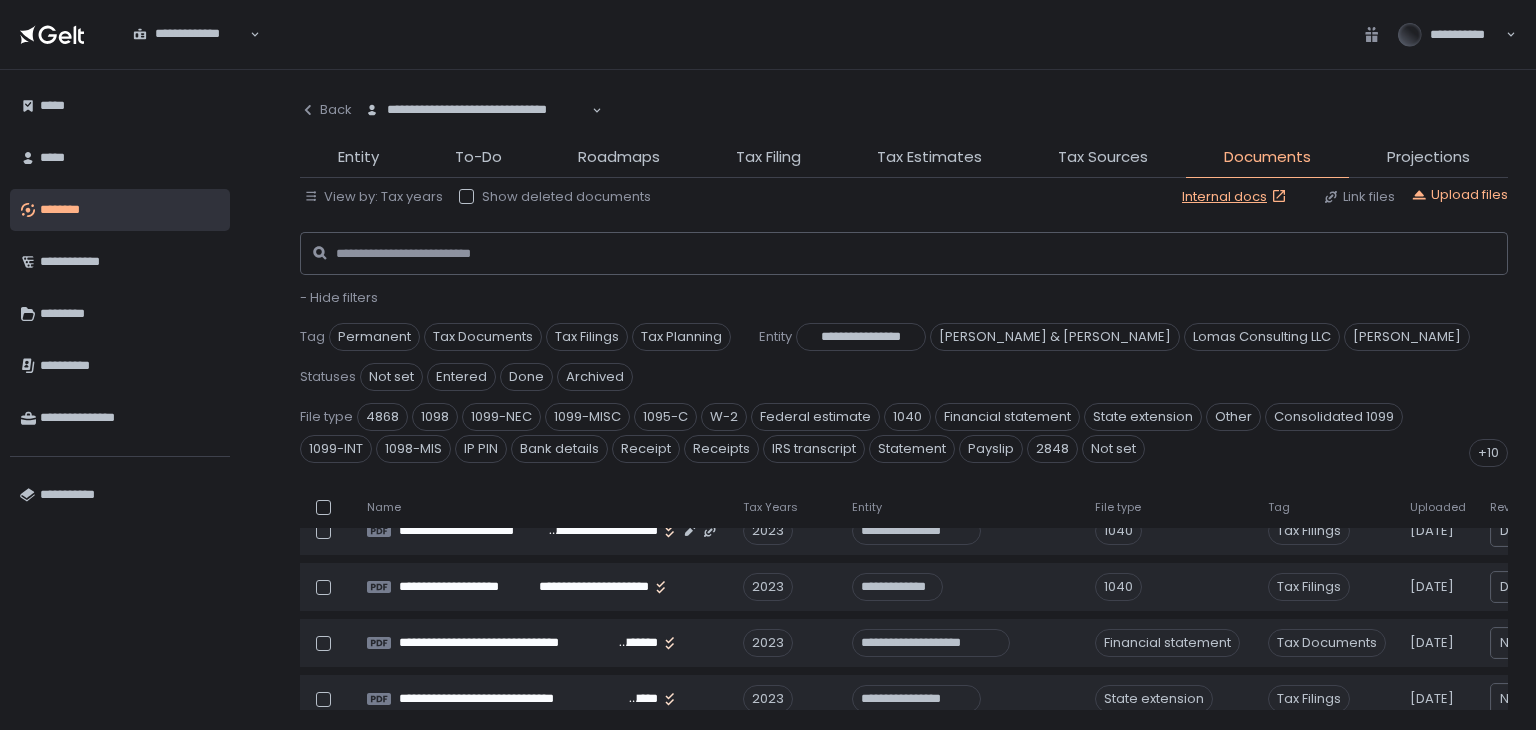 scroll, scrollTop: 300, scrollLeft: 0, axis: vertical 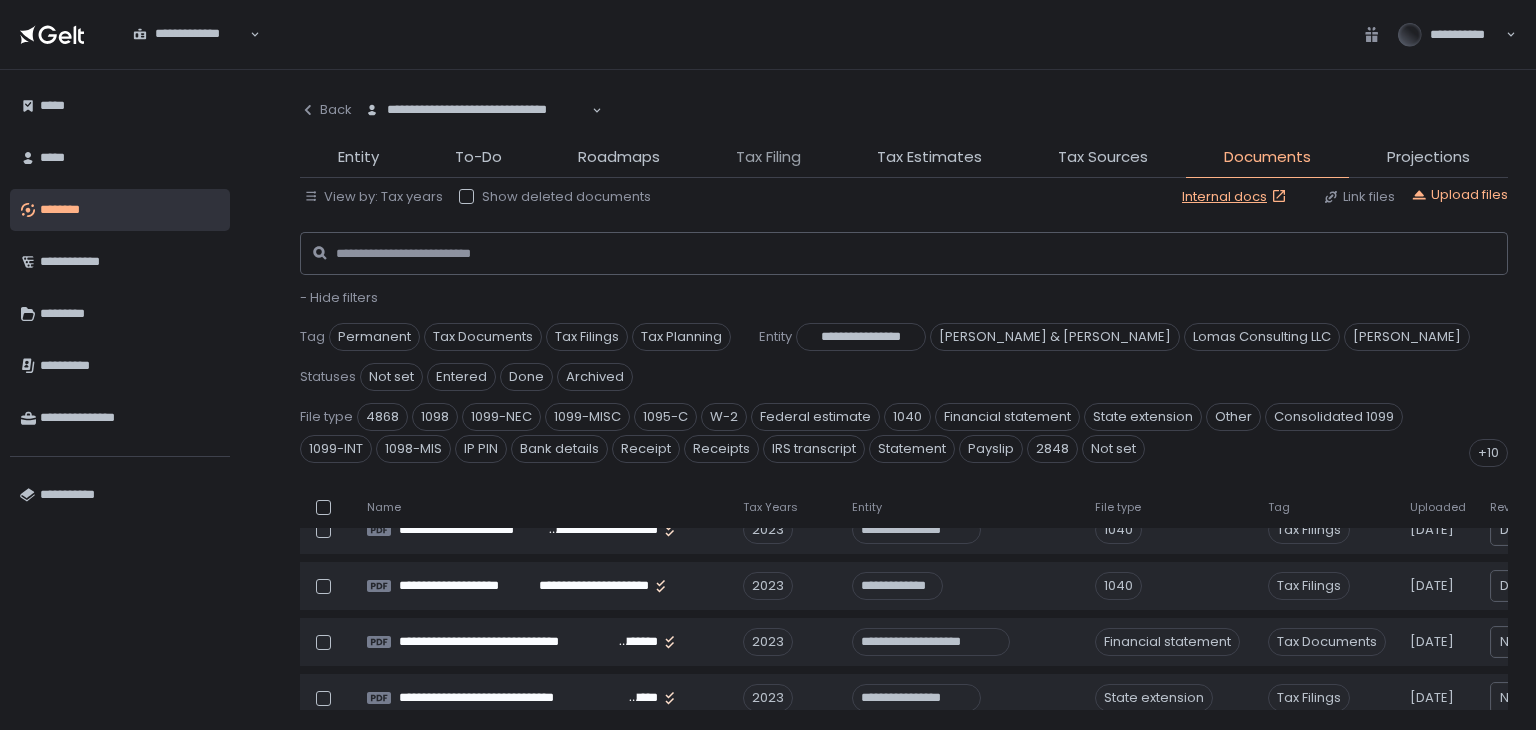 click on "Tax Filing" at bounding box center (768, 157) 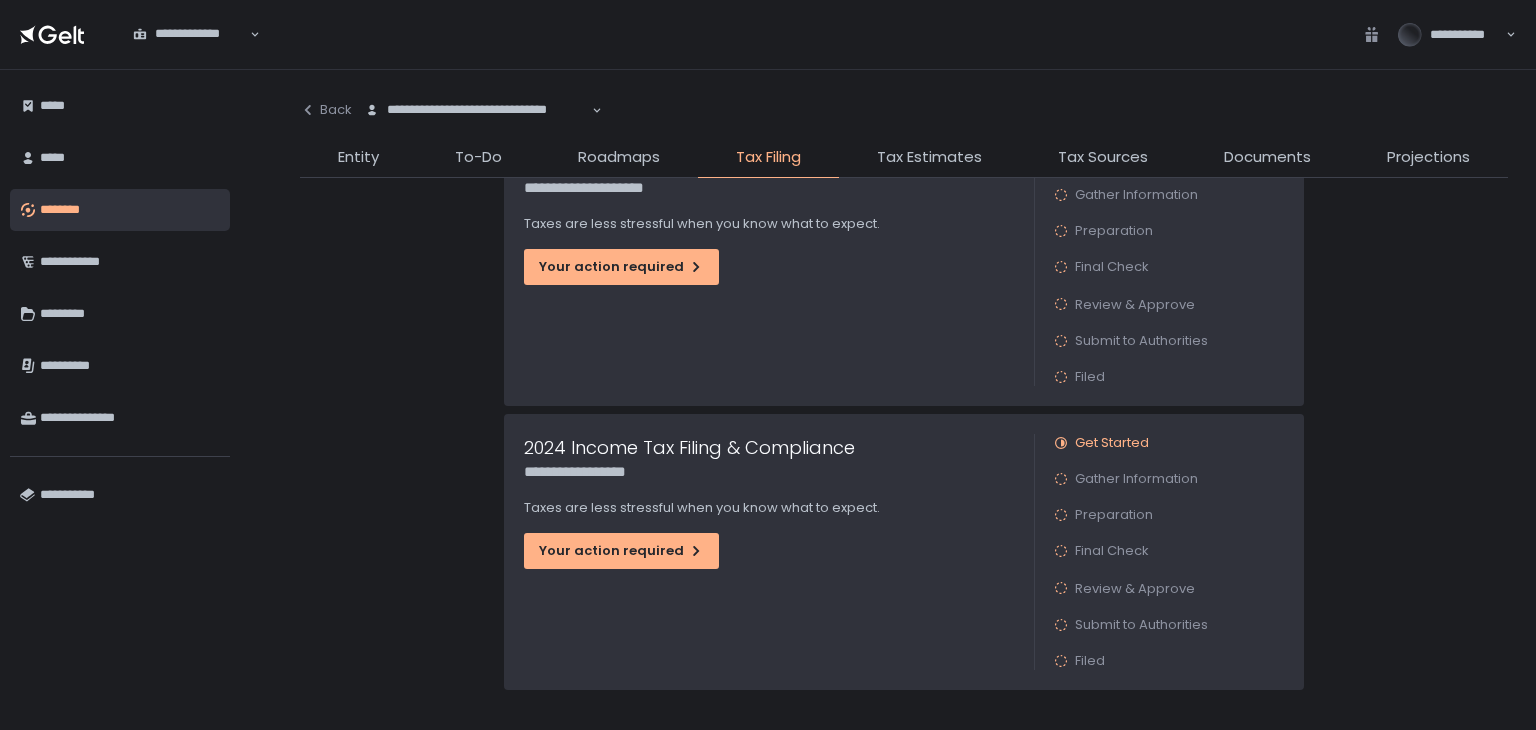 scroll, scrollTop: 608, scrollLeft: 0, axis: vertical 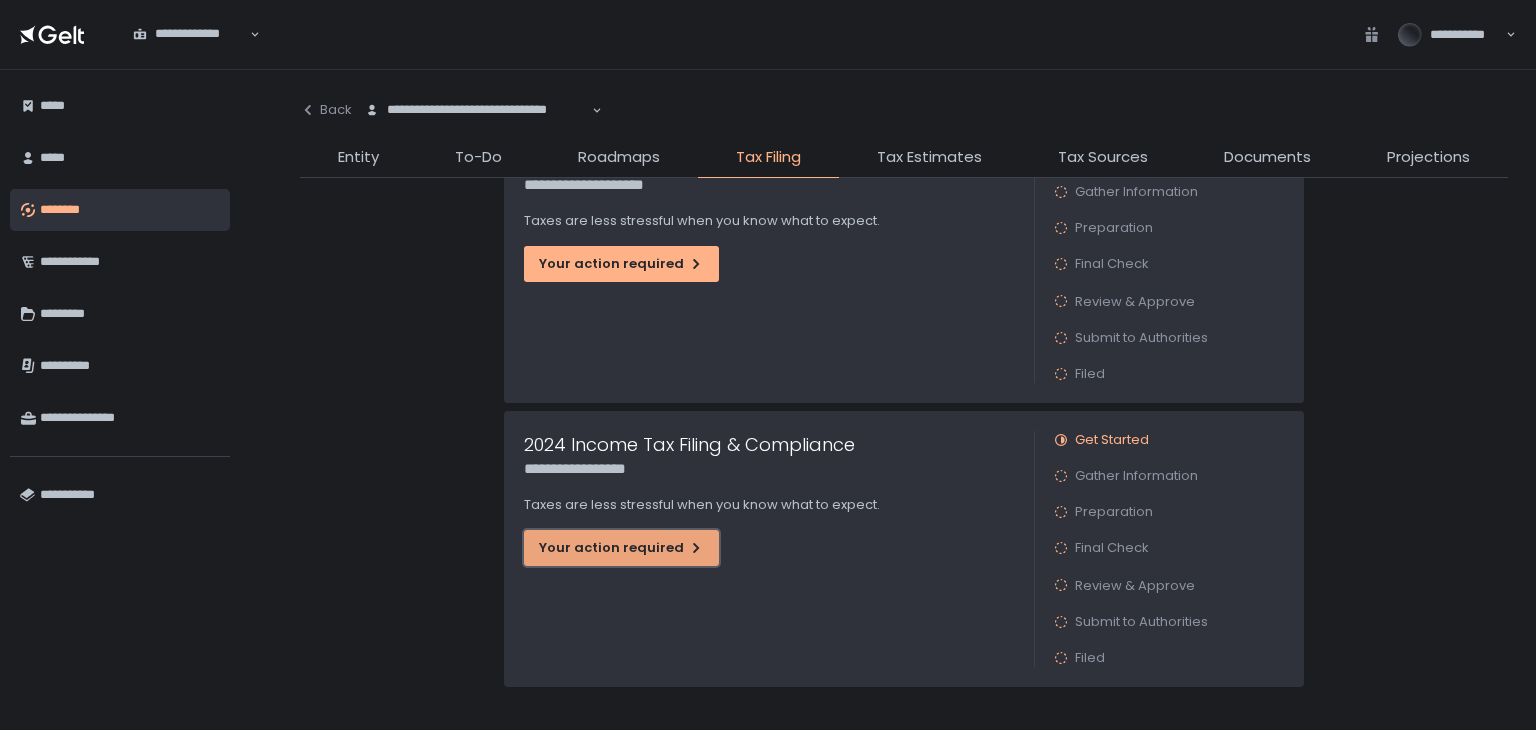 click on "Your action required" 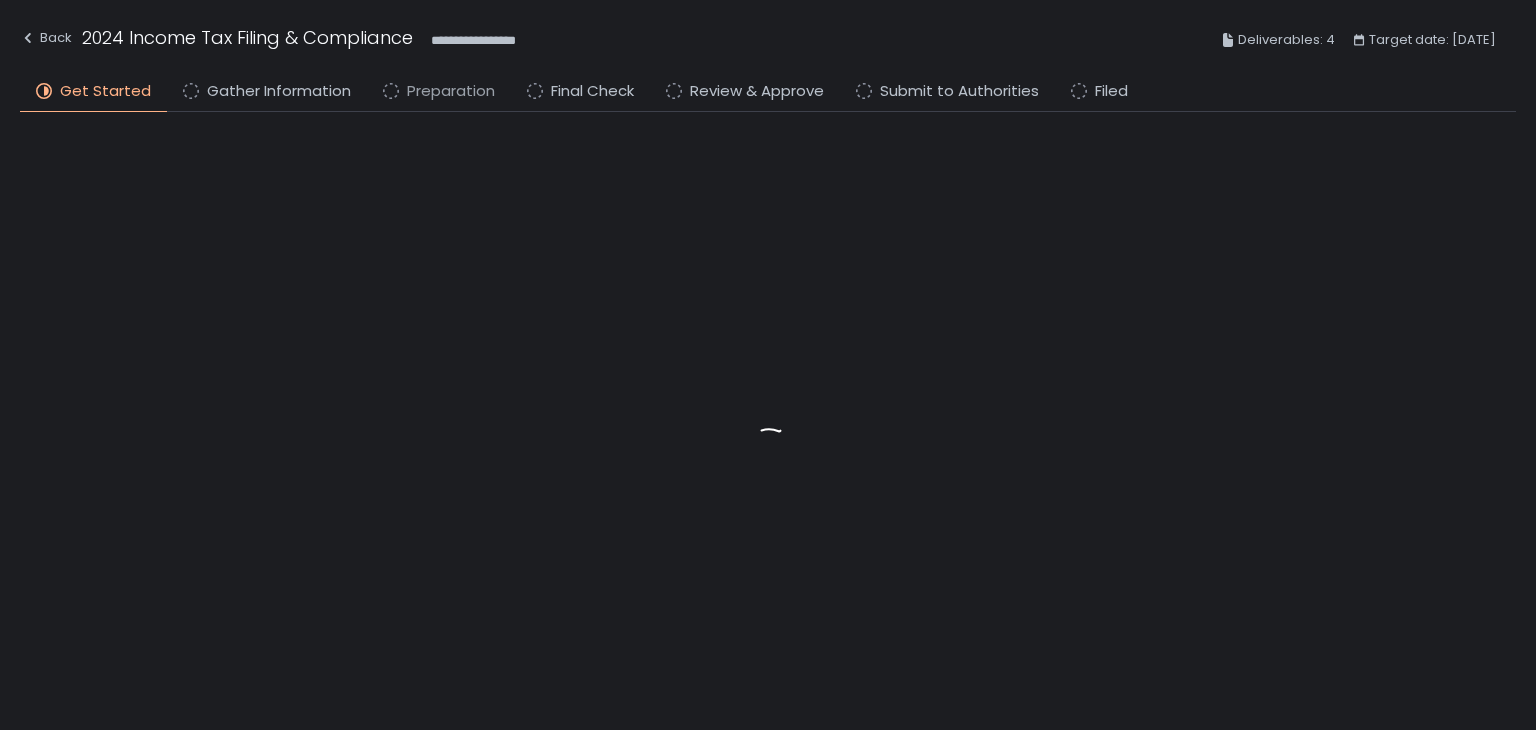 click on "Preparation" at bounding box center (451, 91) 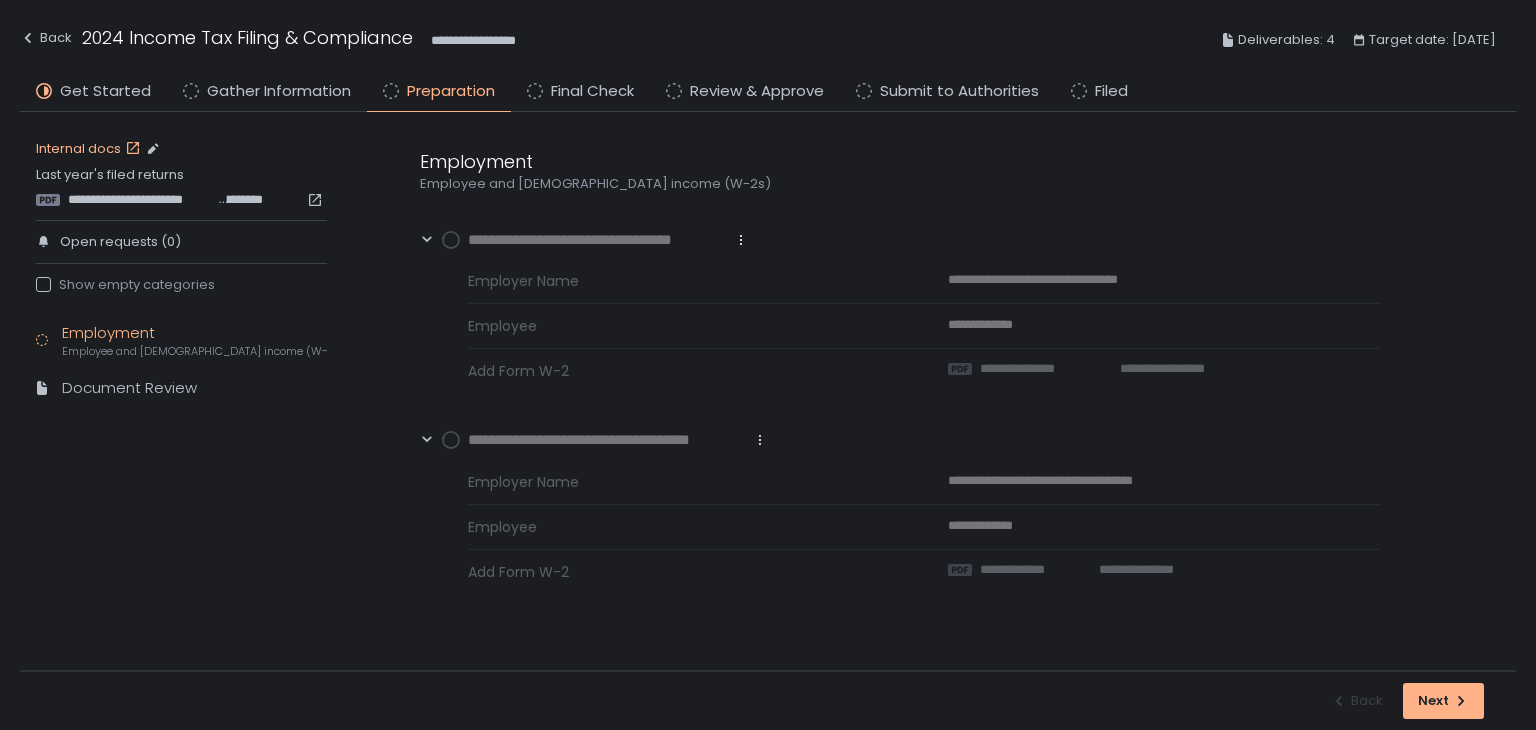 click on "Internal docs" at bounding box center (90, 149) 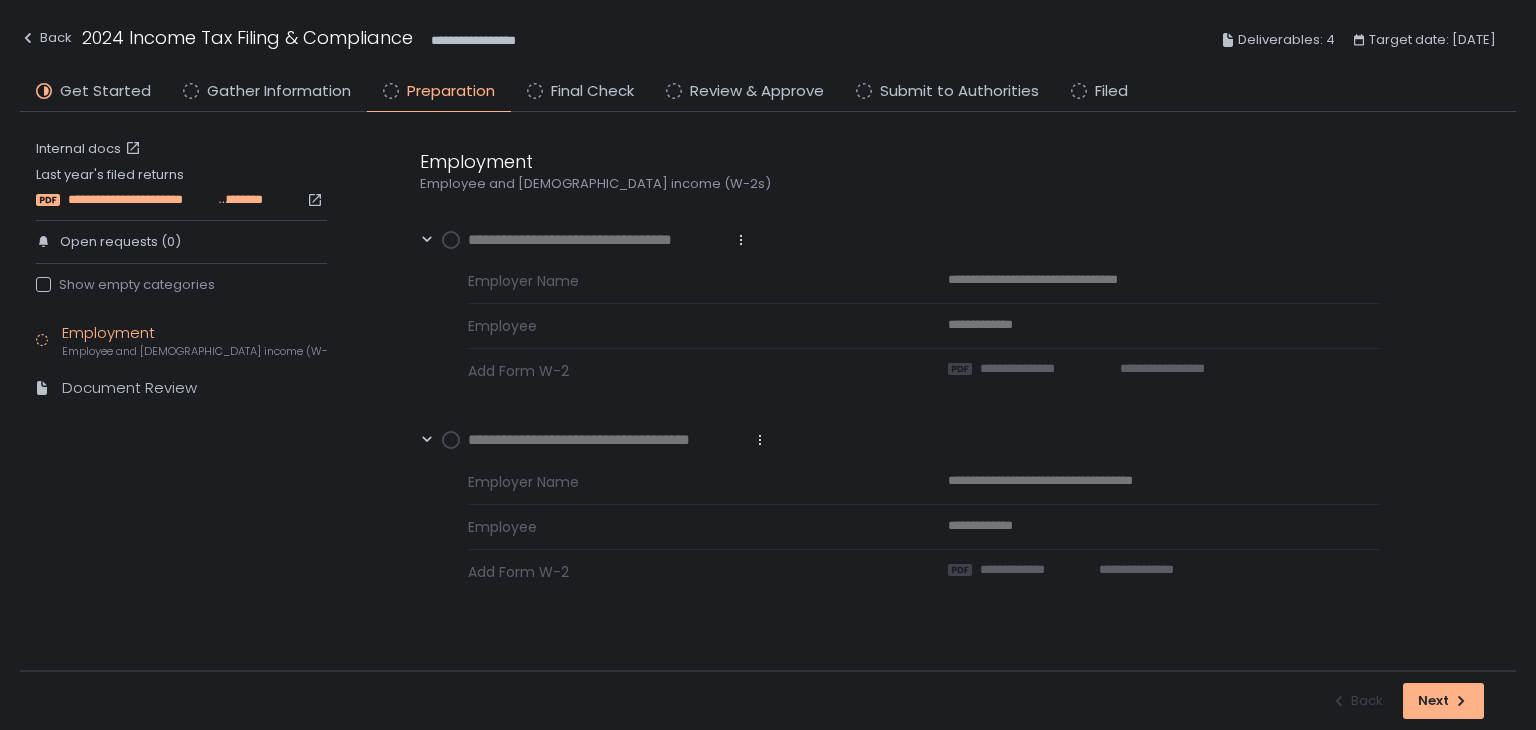 click on "**********" at bounding box center [141, 200] 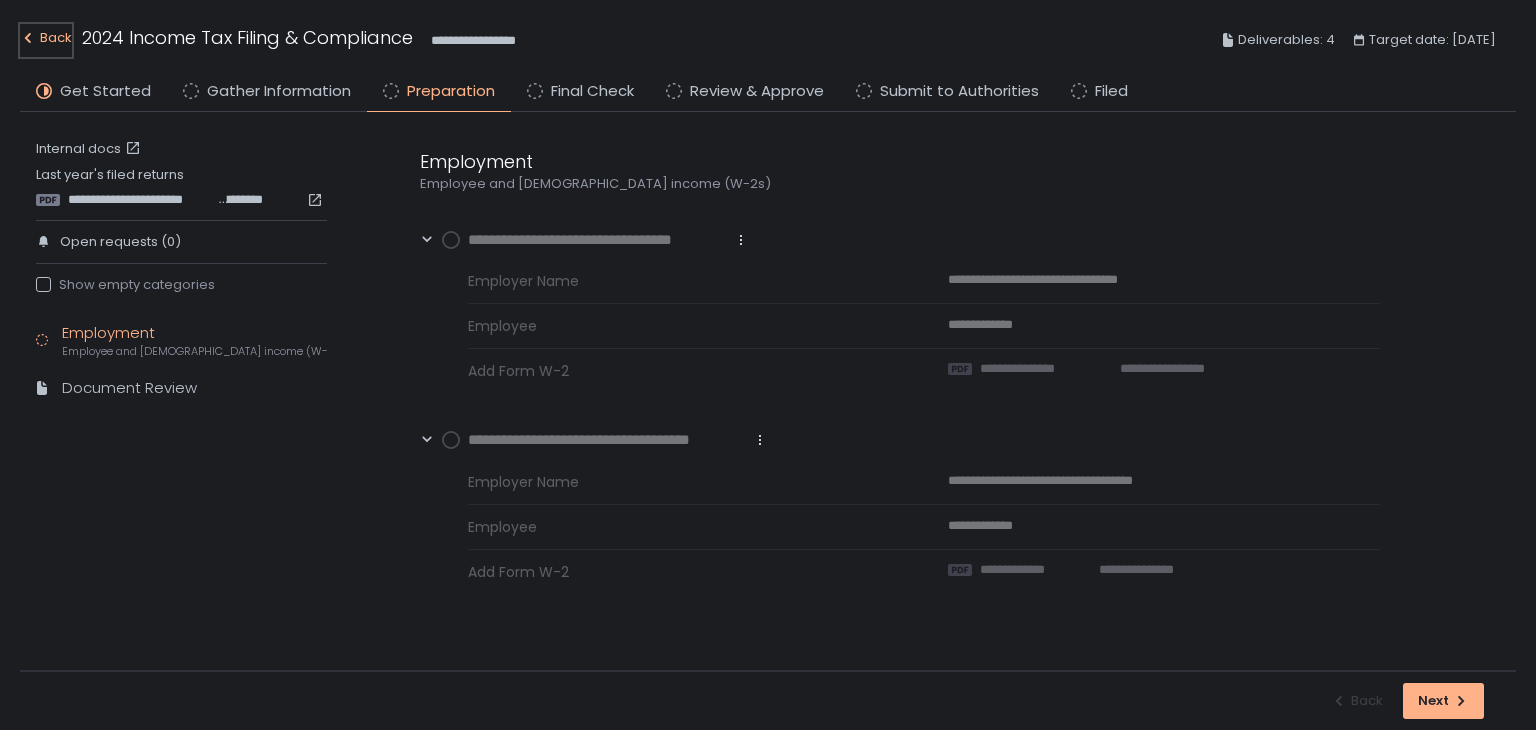 click on "Back" 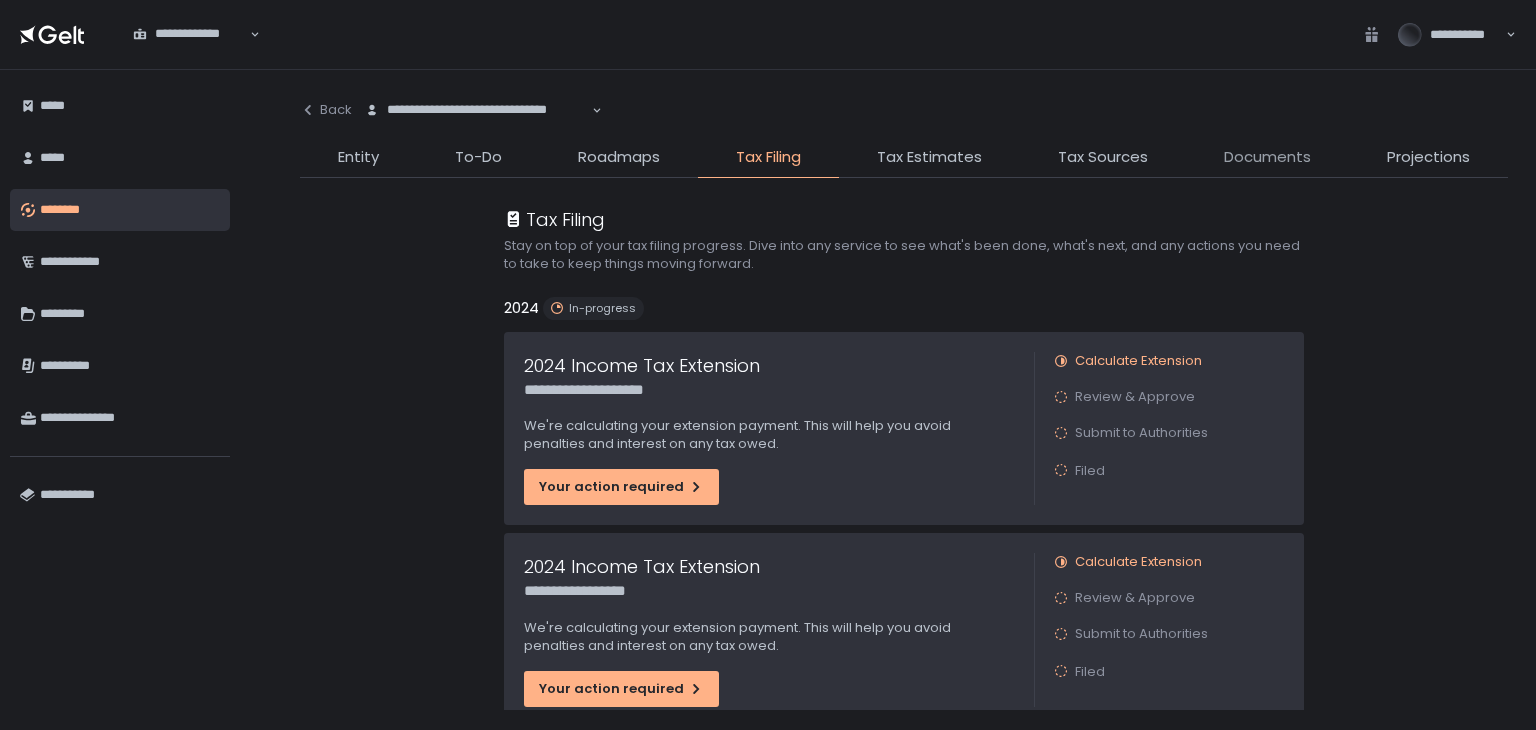 click on "Documents" at bounding box center [1267, 157] 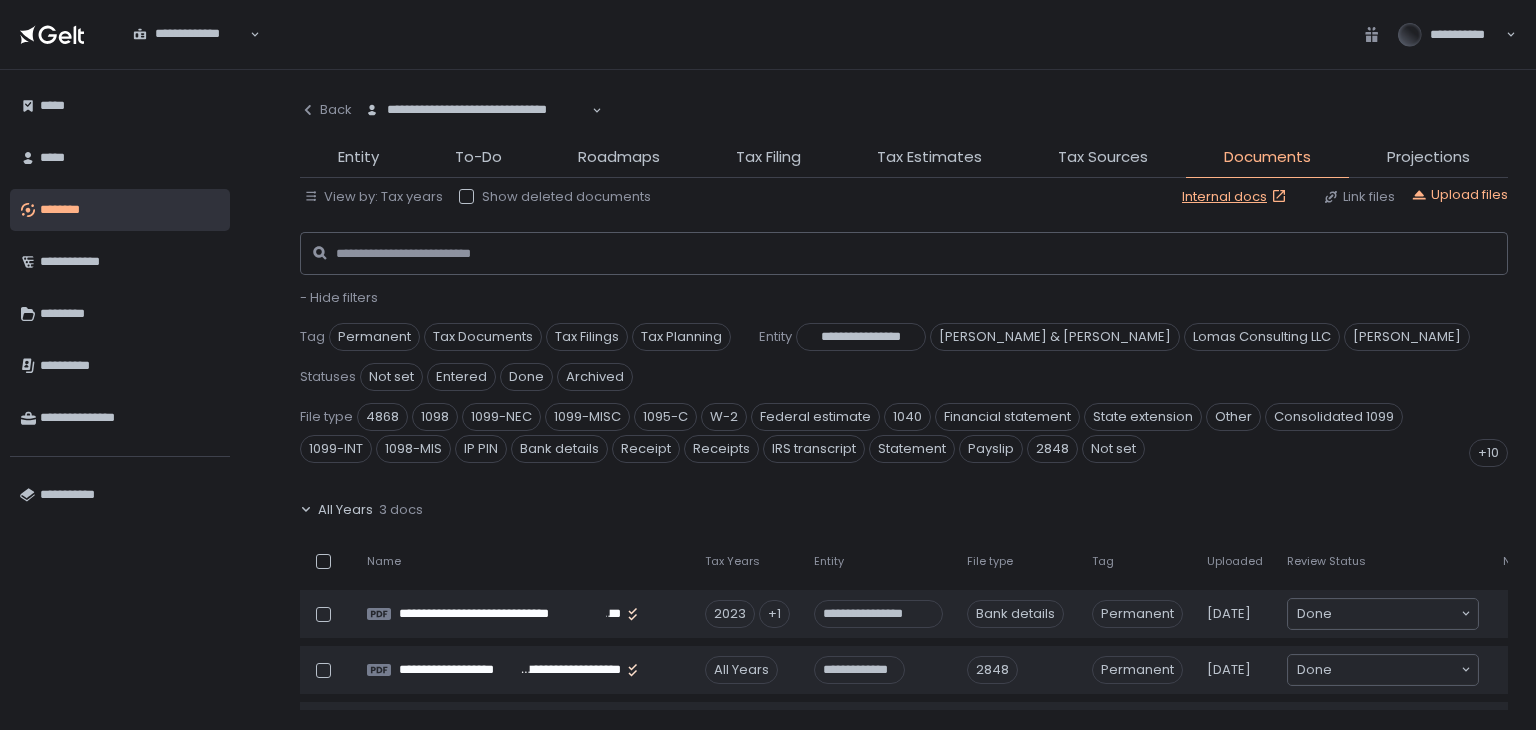 click 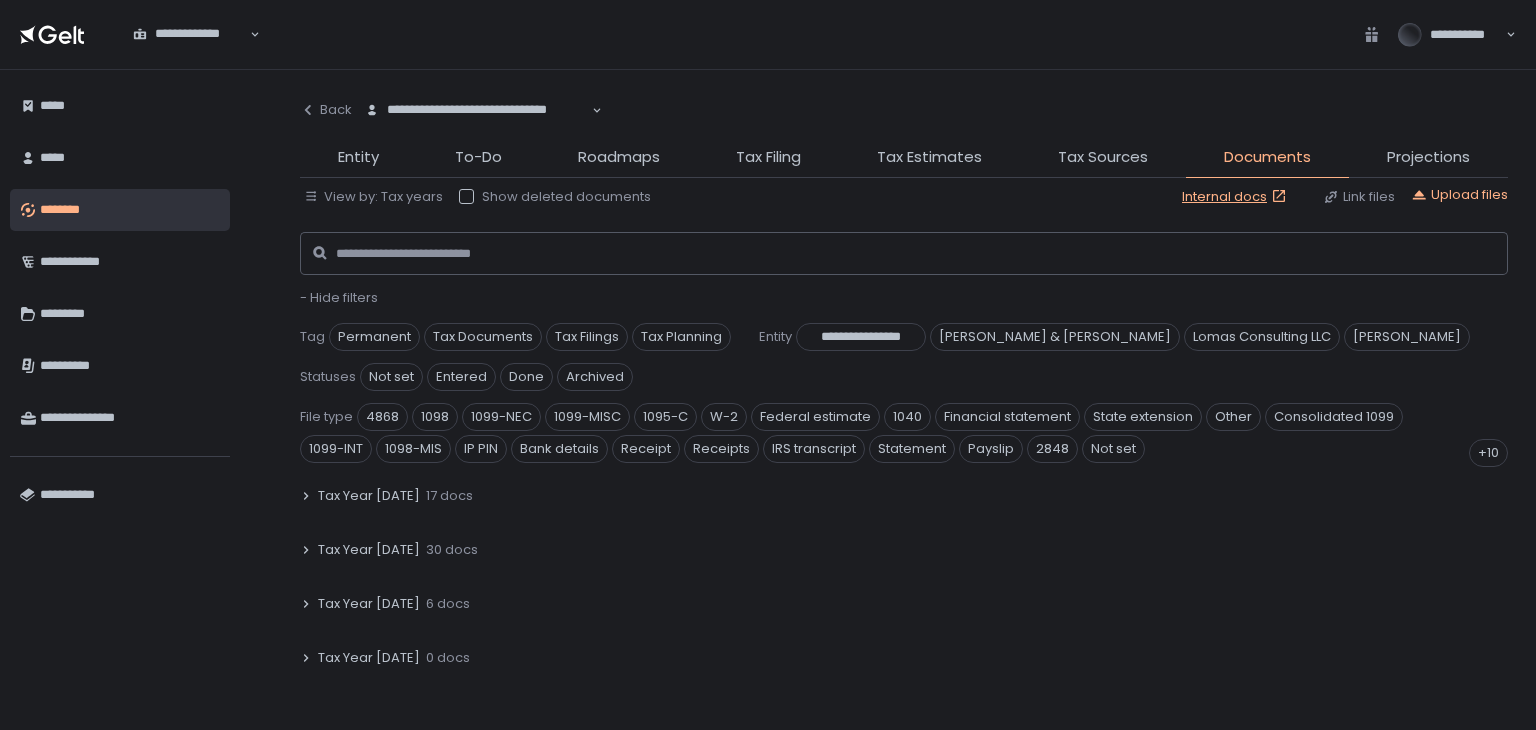 scroll, scrollTop: 200, scrollLeft: 0, axis: vertical 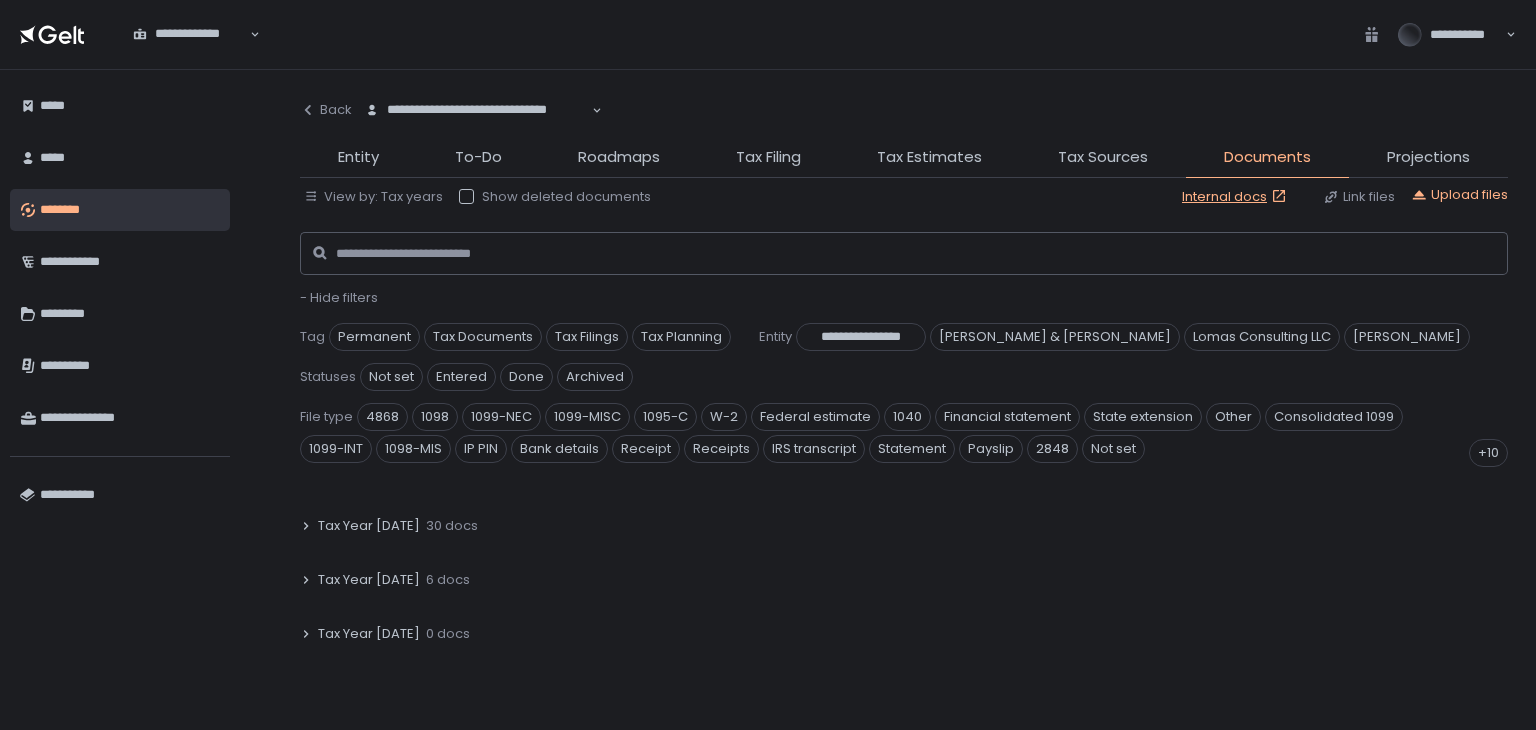 click 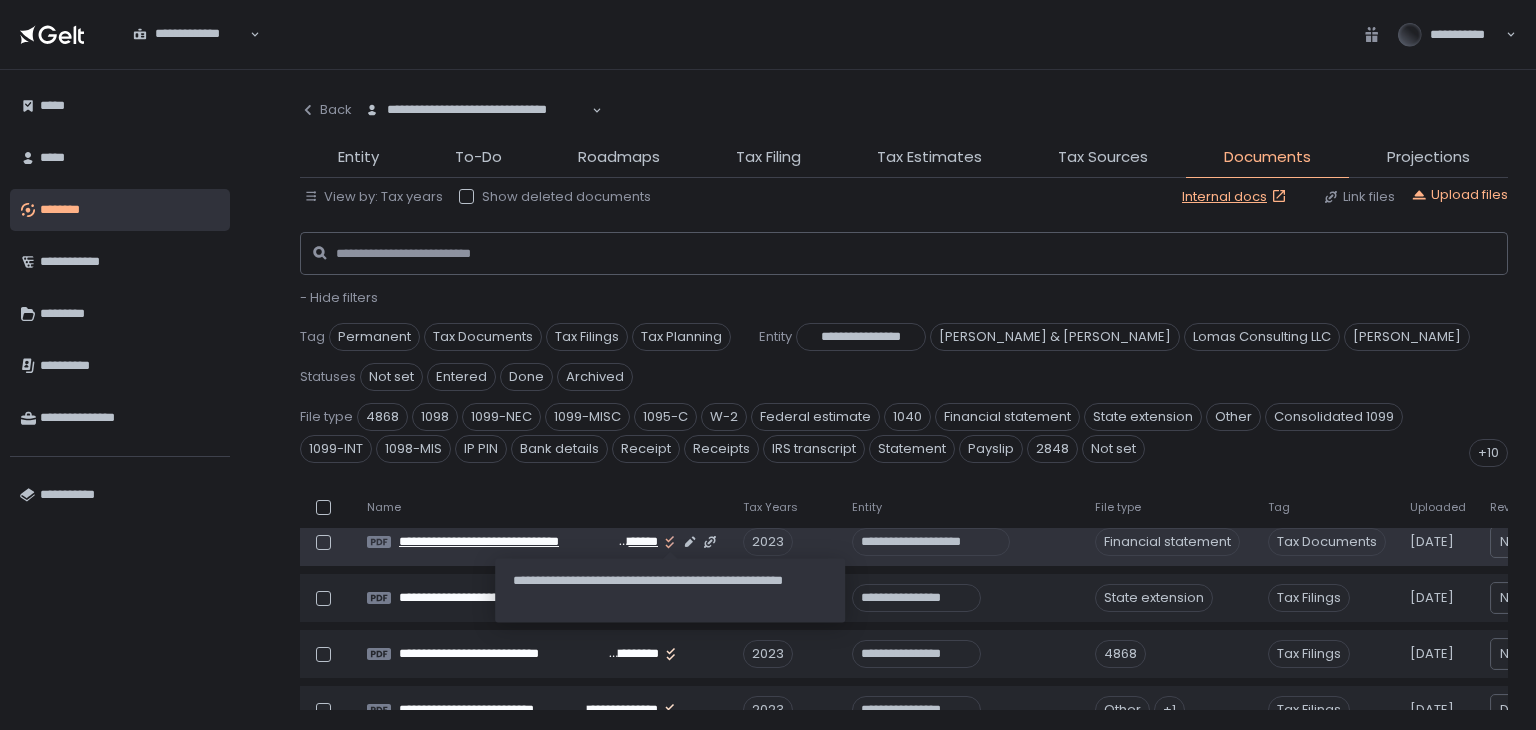 scroll, scrollTop: 300, scrollLeft: 0, axis: vertical 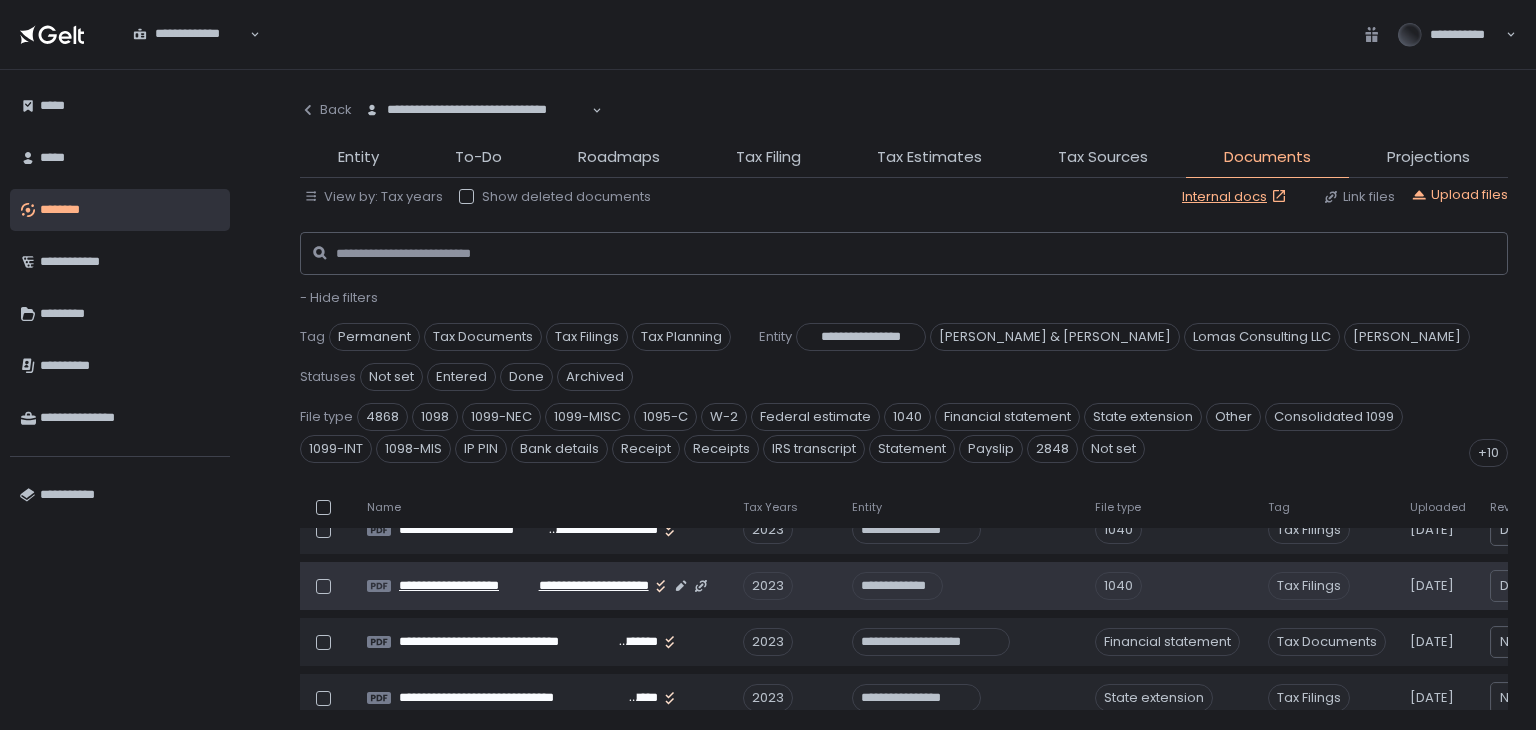 click on "**********" at bounding box center (590, 586) 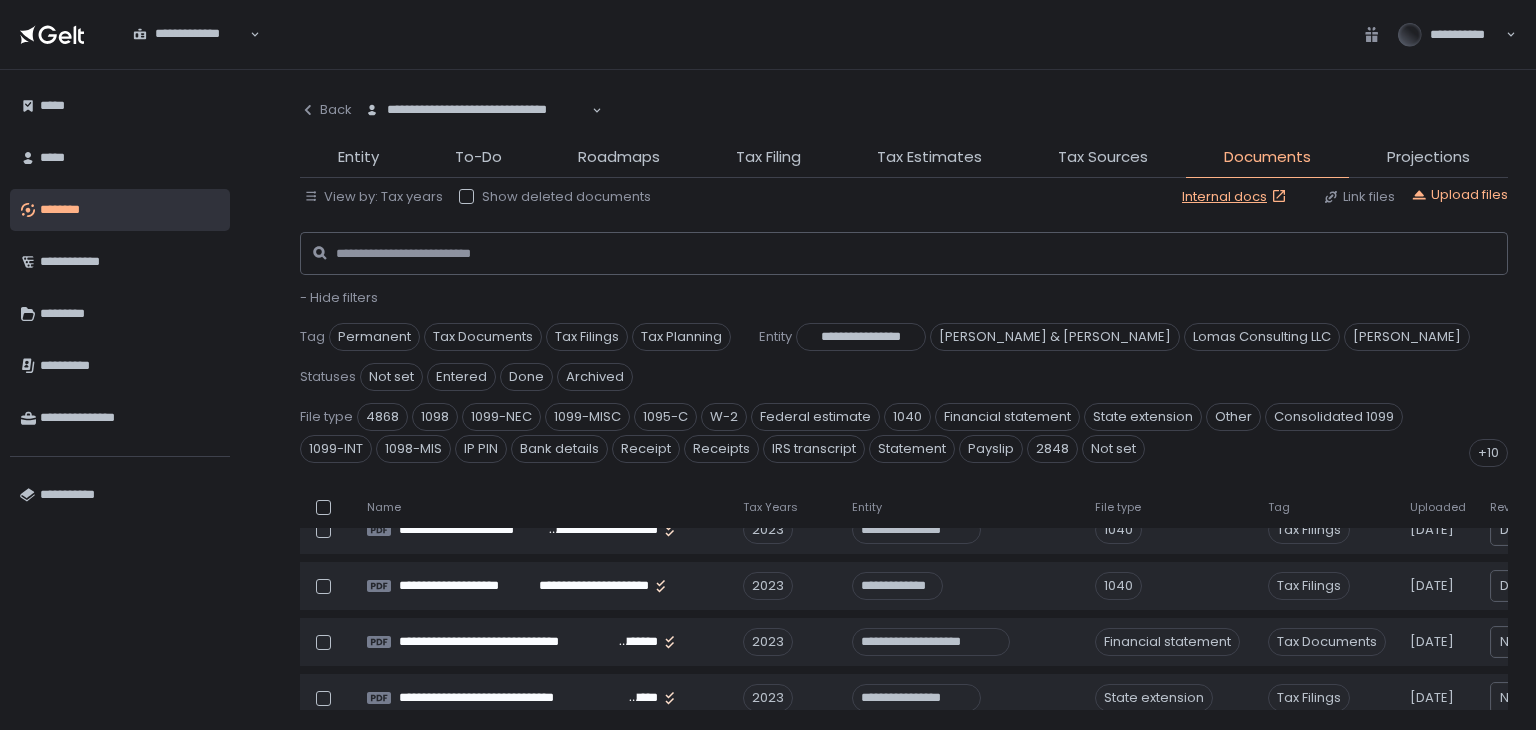 click on "Tax Filing" 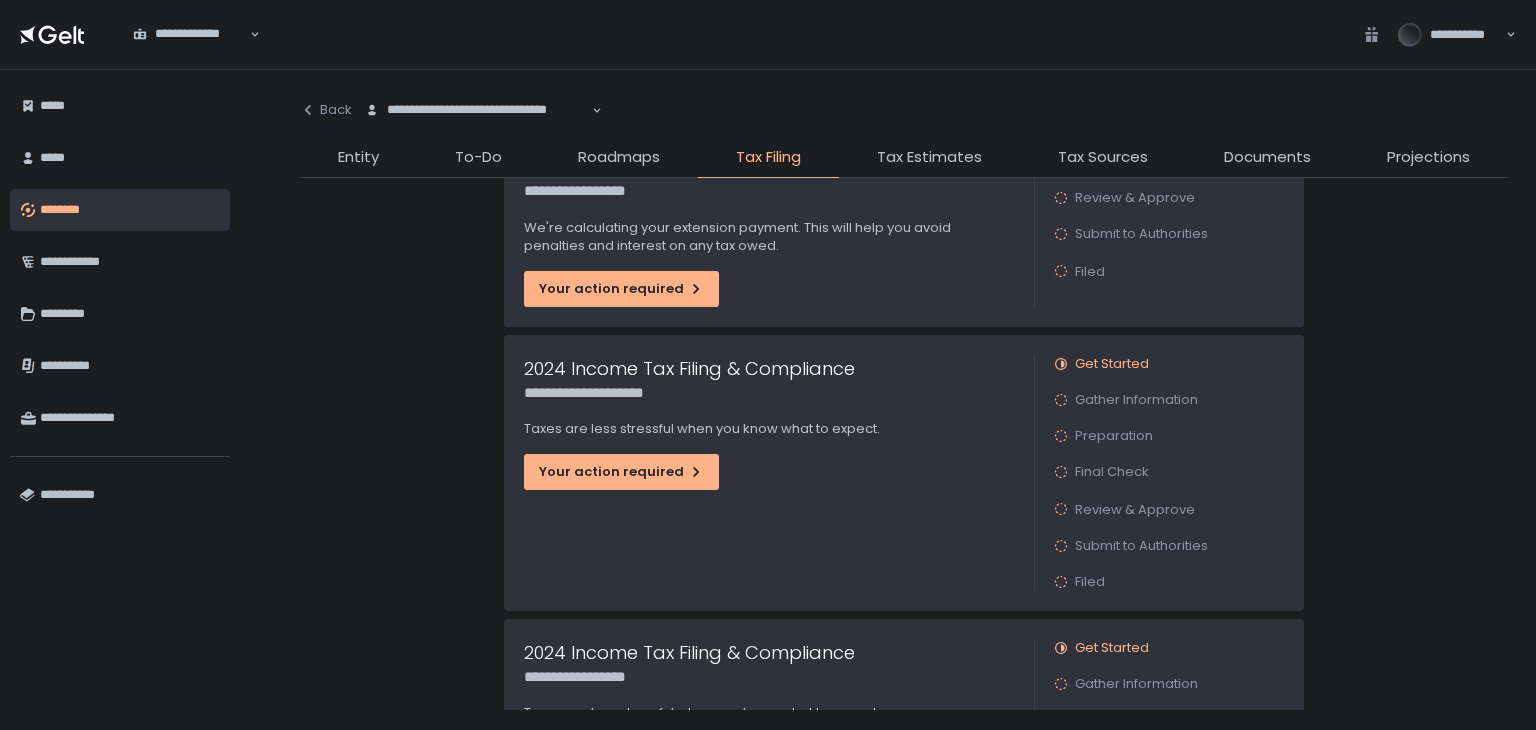 scroll, scrollTop: 608, scrollLeft: 0, axis: vertical 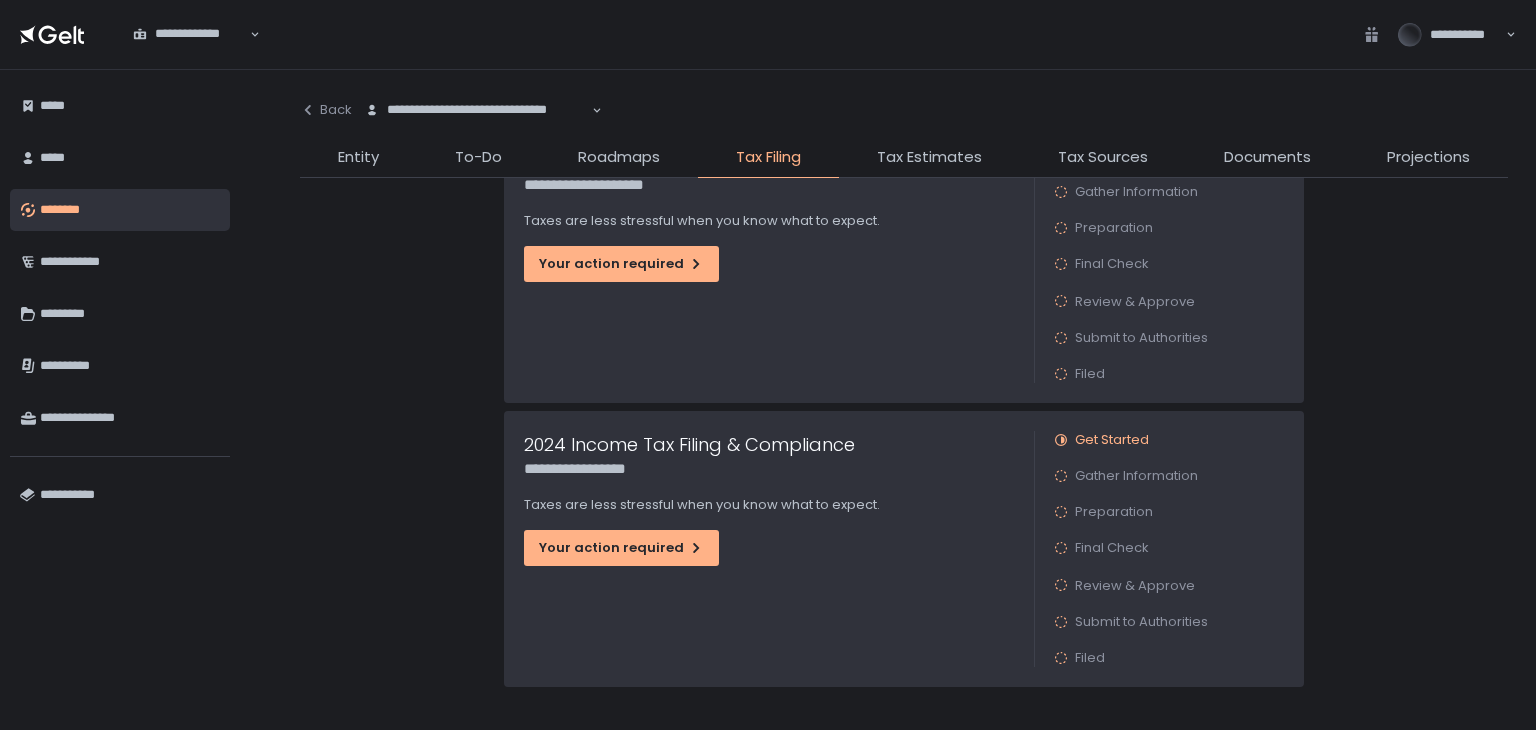 click on "**********" at bounding box center [769, 549] 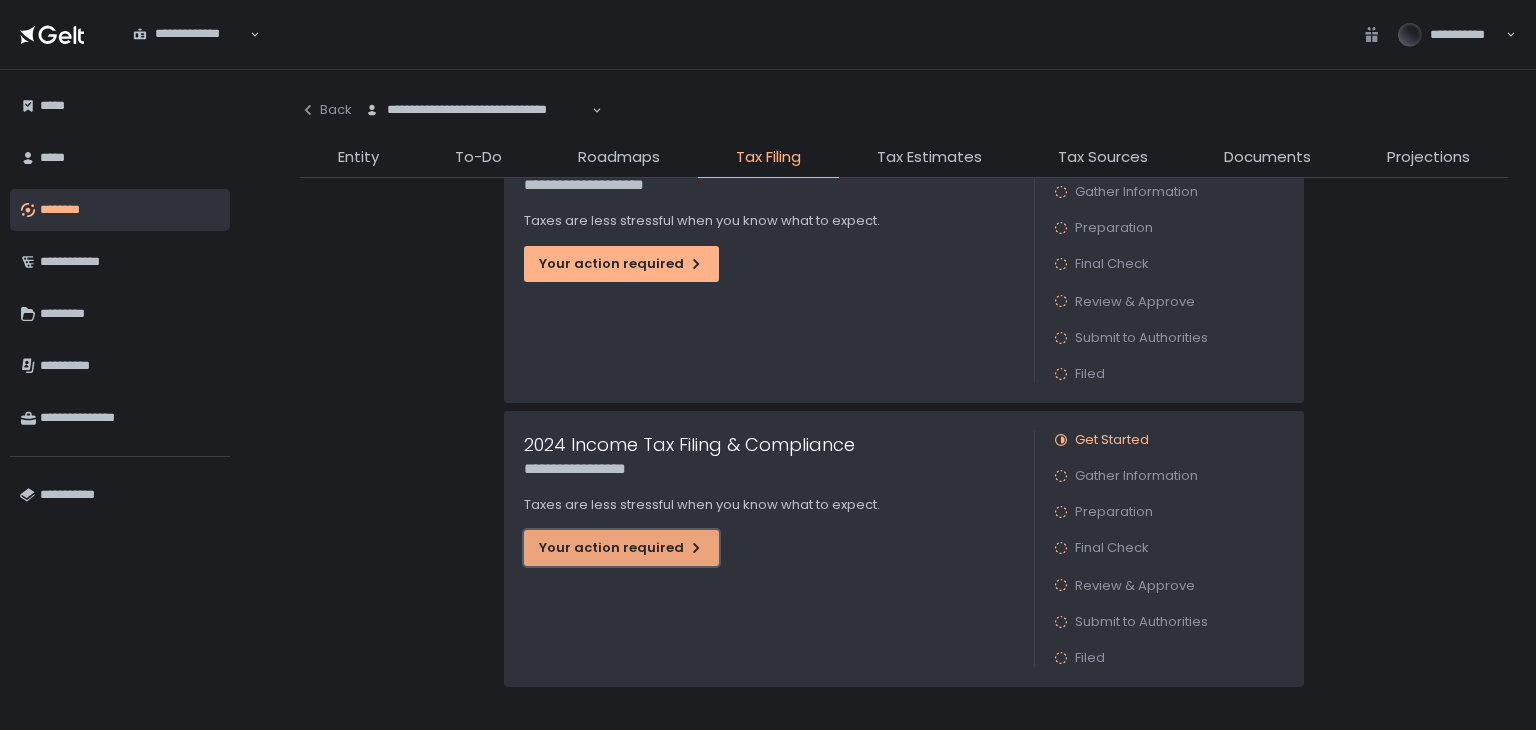 click on "Your action required" 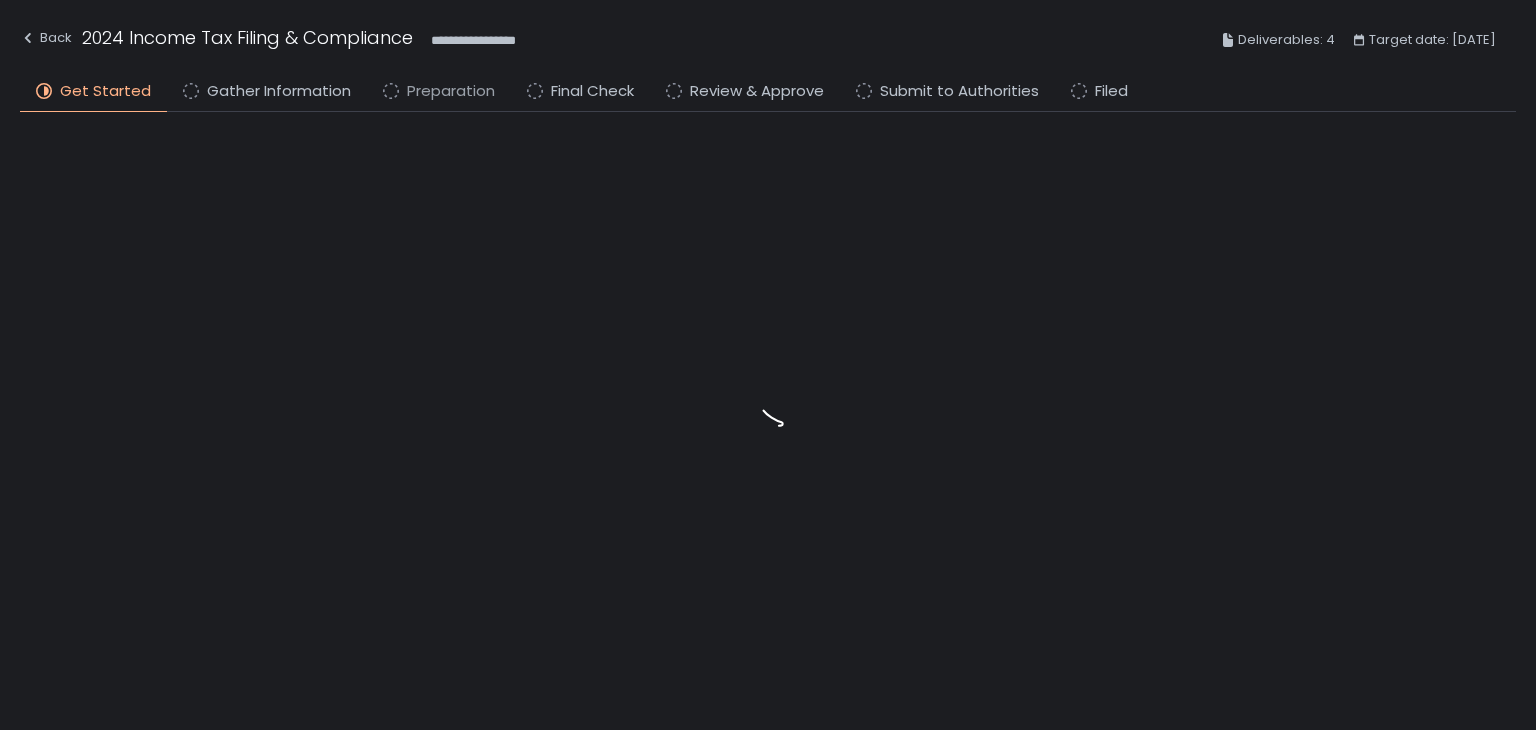 click on "Preparation" at bounding box center (451, 91) 